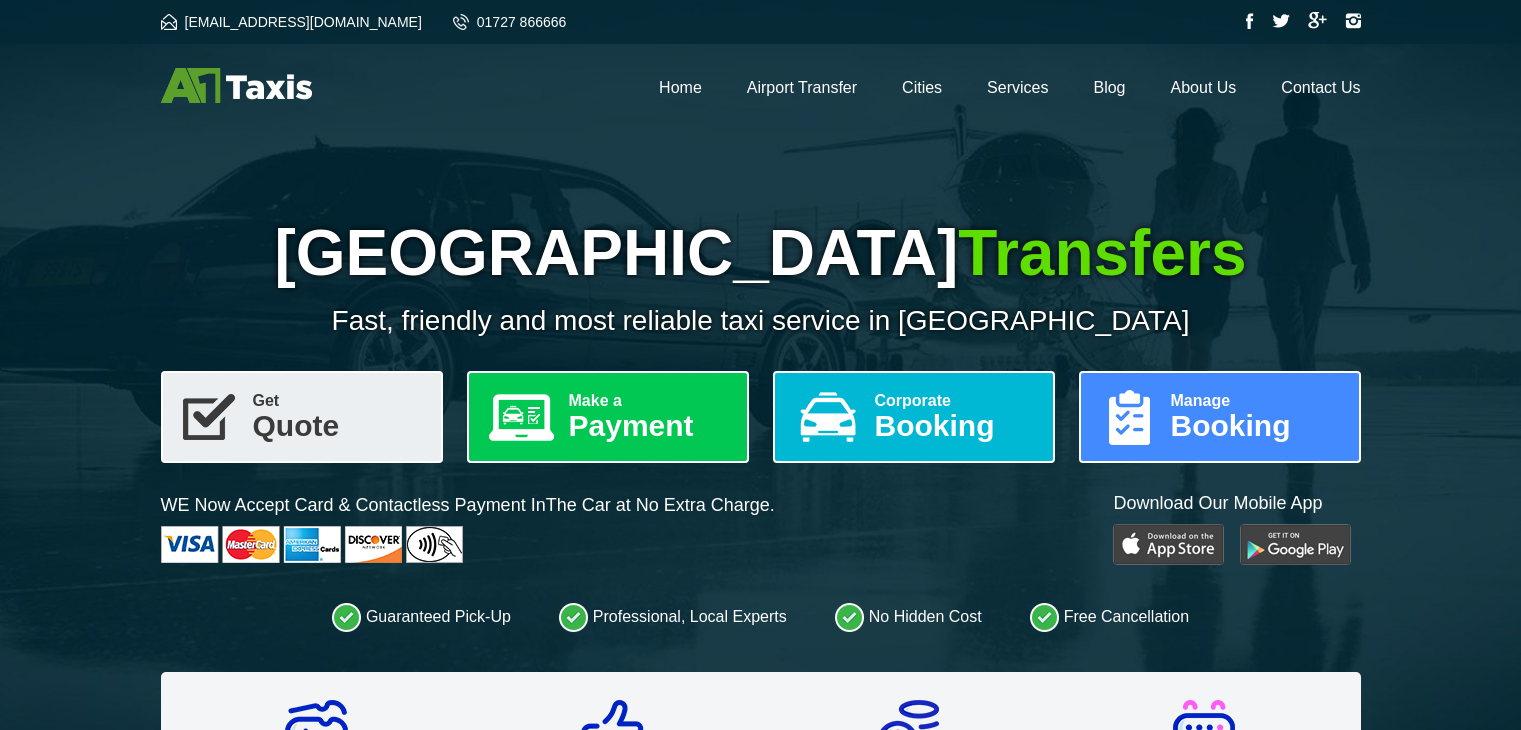 scroll, scrollTop: 0, scrollLeft: 0, axis: both 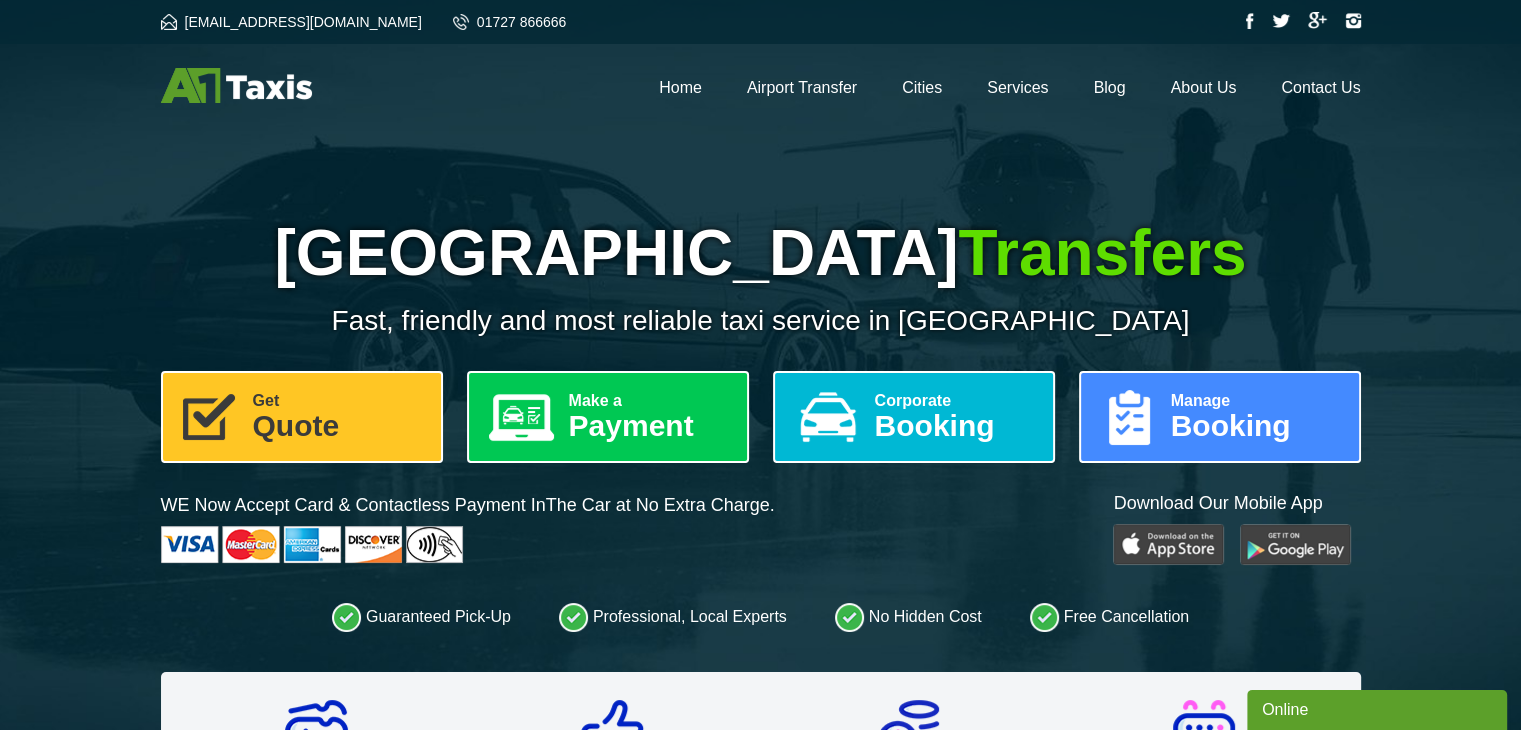 click on "Get" at bounding box center [339, 401] 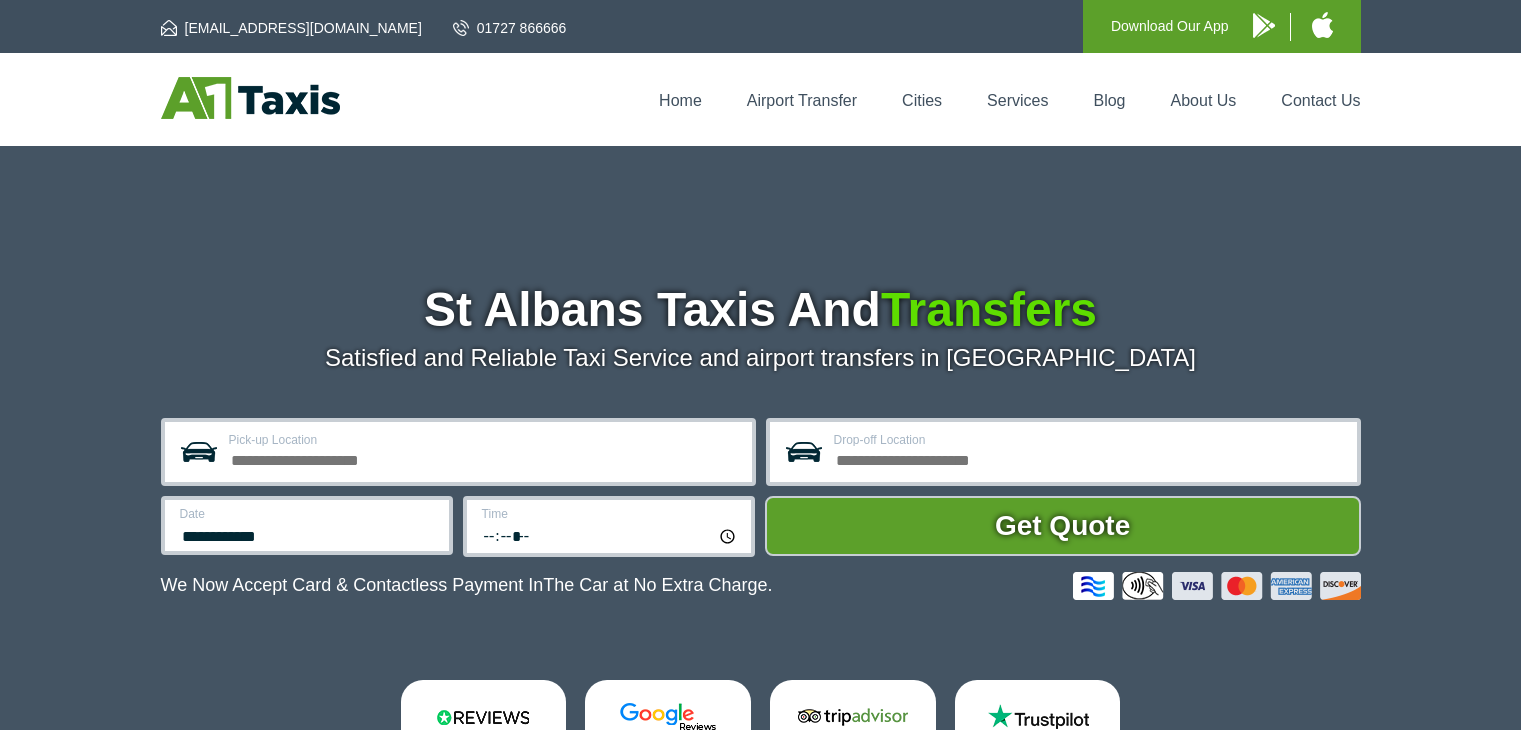 scroll, scrollTop: 0, scrollLeft: 0, axis: both 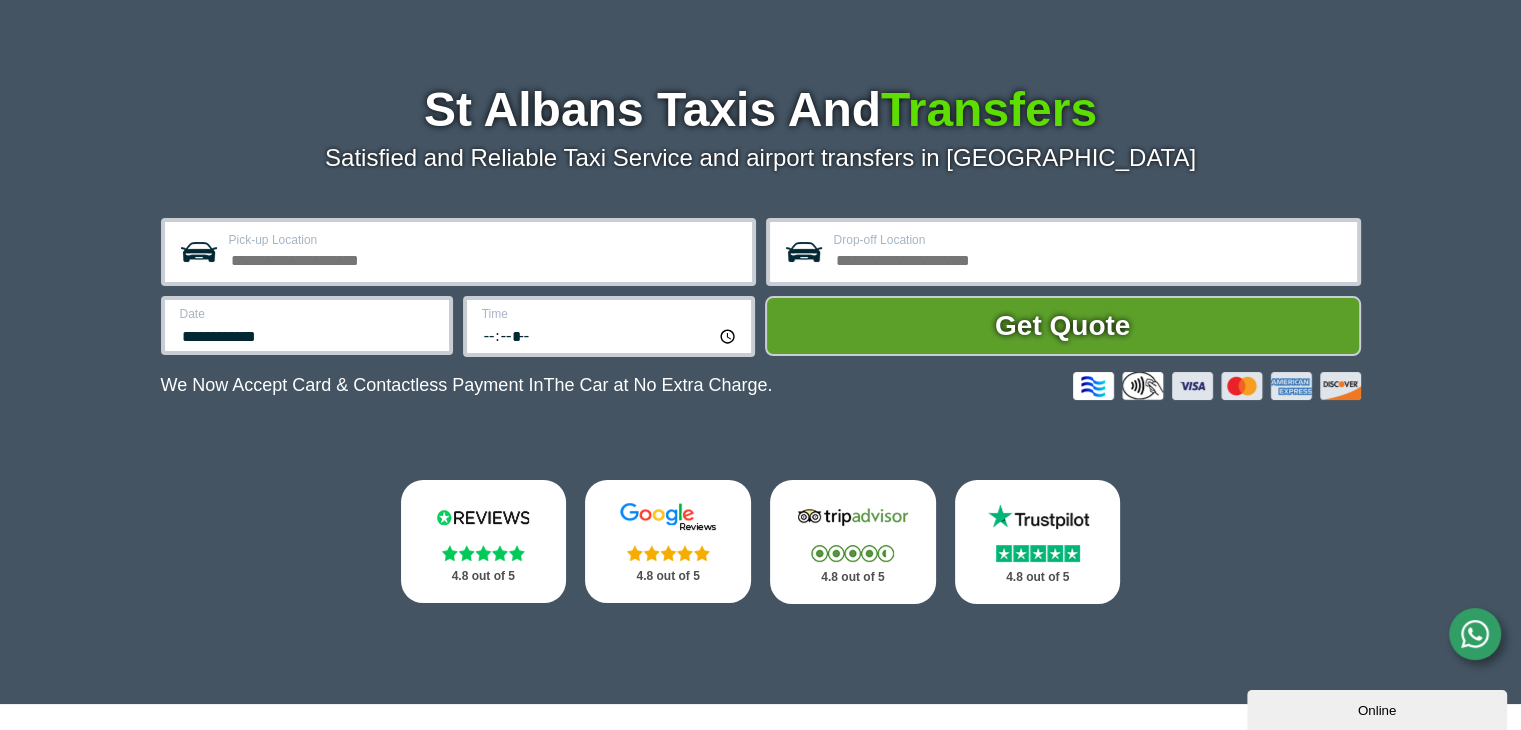 click on "Pick-up Location" at bounding box center (484, 258) 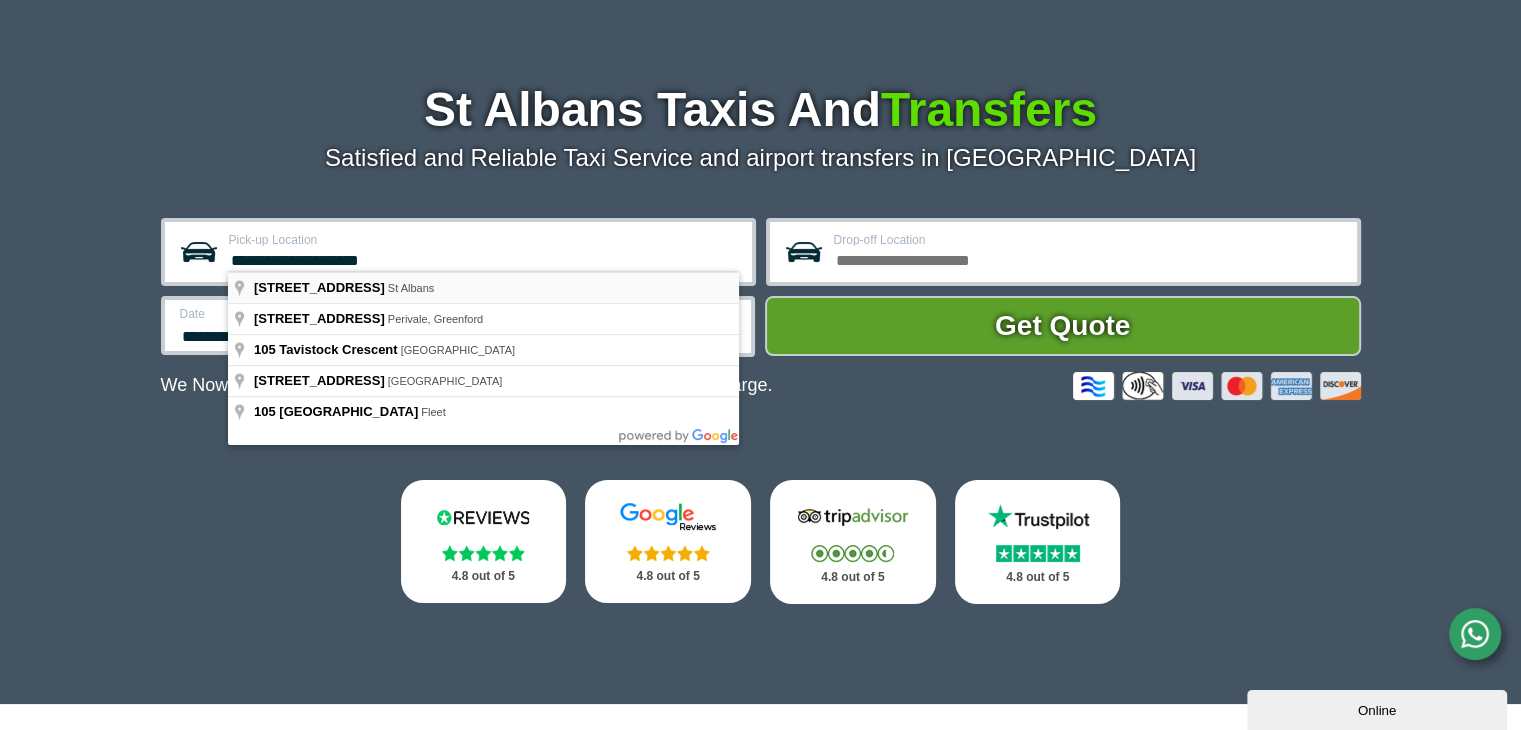 type on "**********" 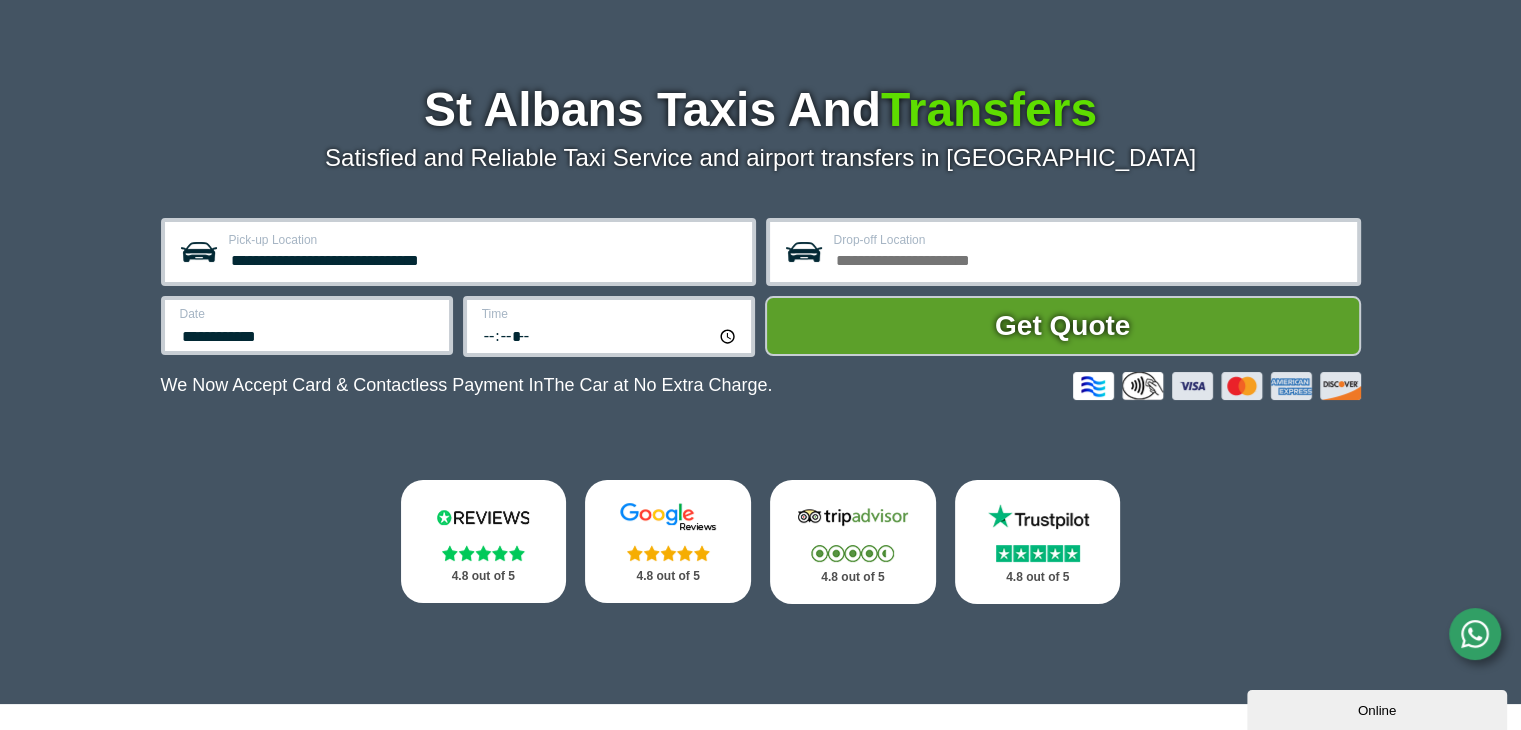 click on "**********" at bounding box center [308, 334] 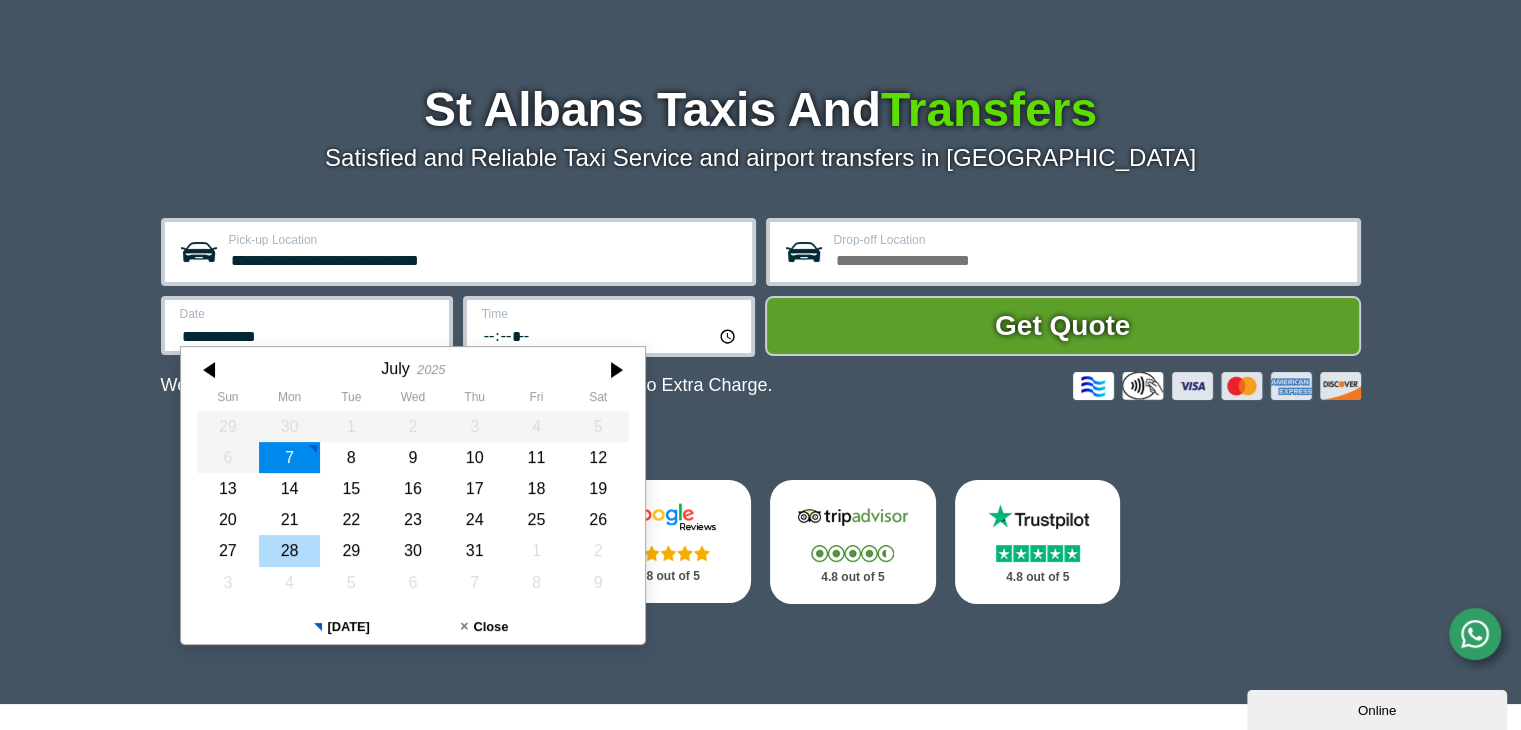 click on "28" at bounding box center (289, 550) 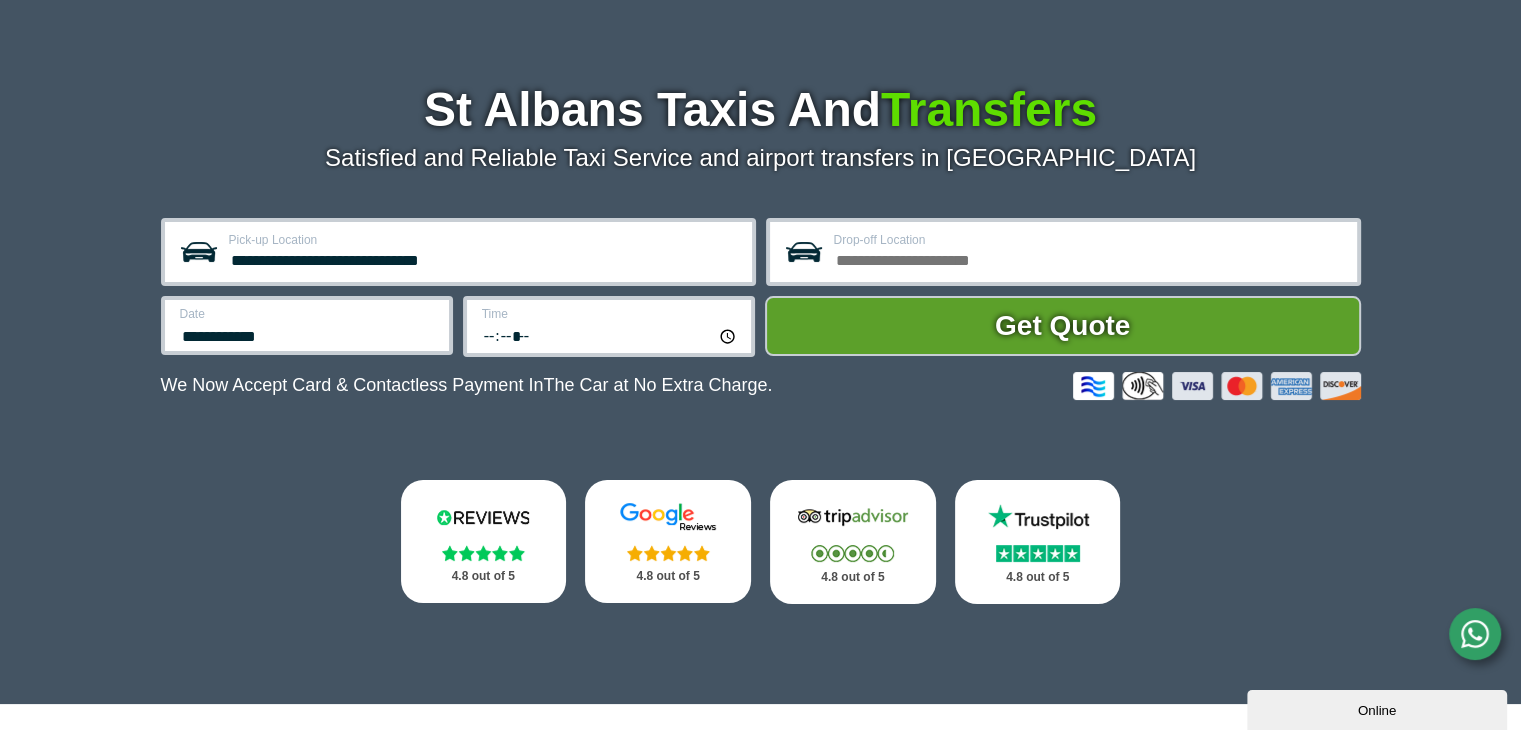 click on "*****" at bounding box center [610, 335] 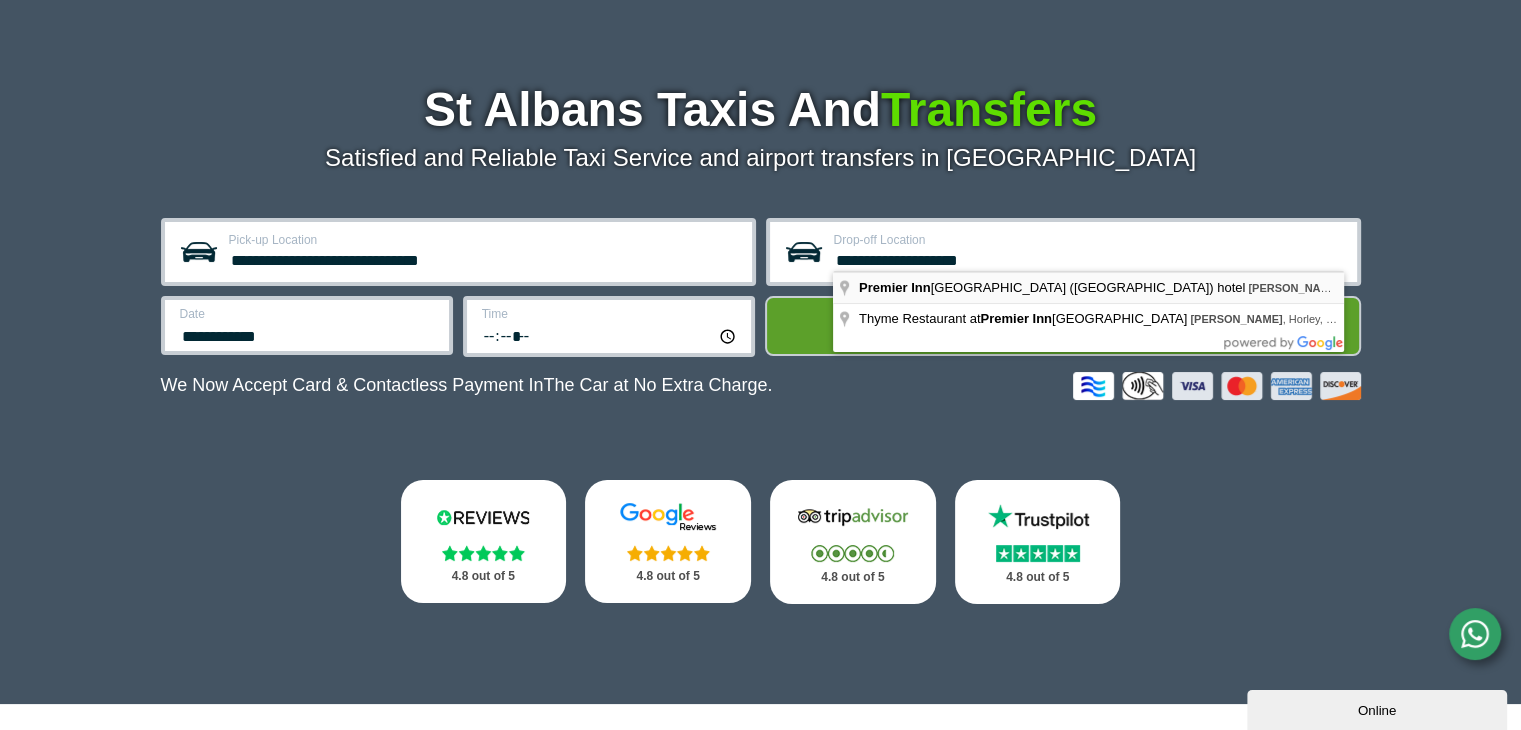 type on "**********" 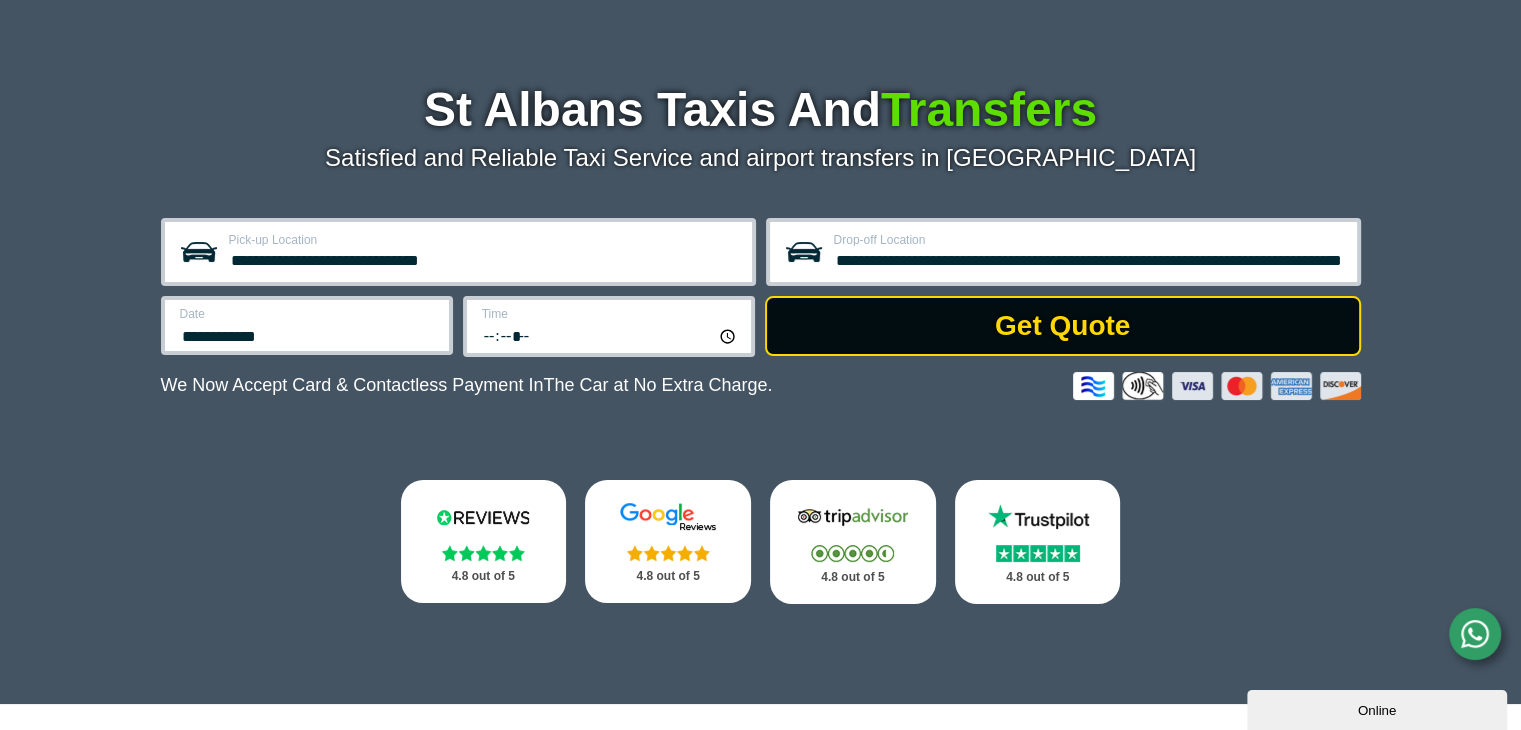 click on "Get Quote" at bounding box center (1063, 326) 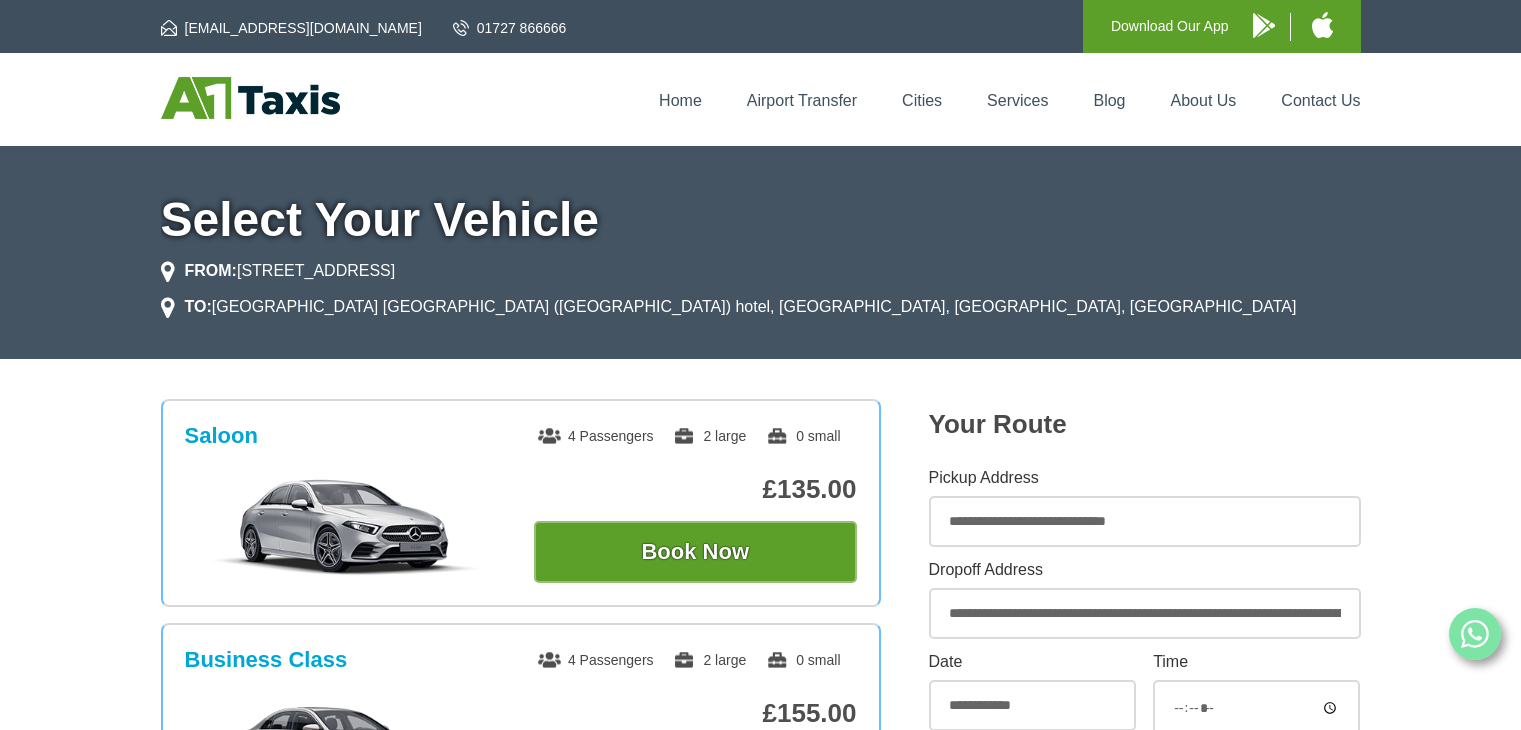 scroll, scrollTop: 0, scrollLeft: 0, axis: both 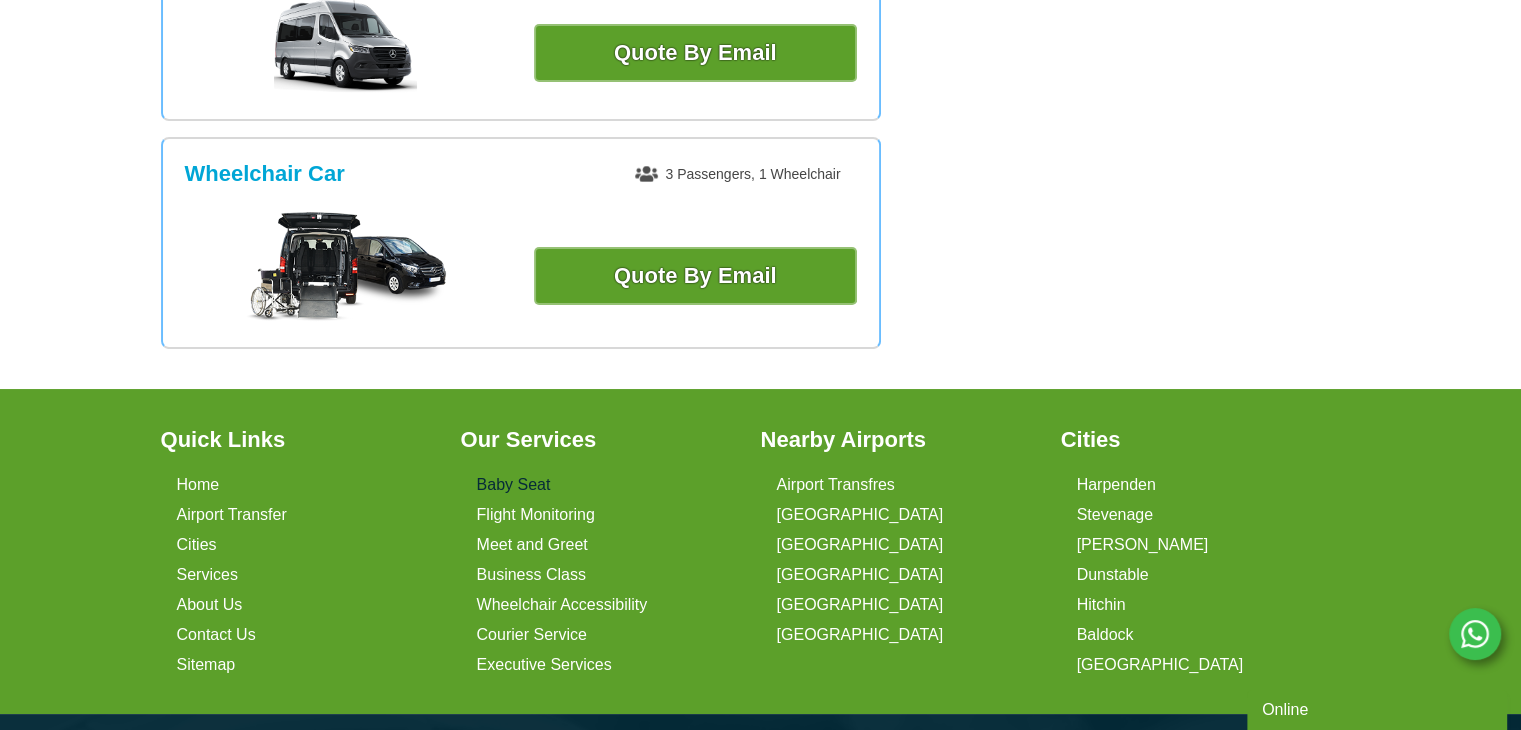 click on "Baby Seat" at bounding box center [514, 485] 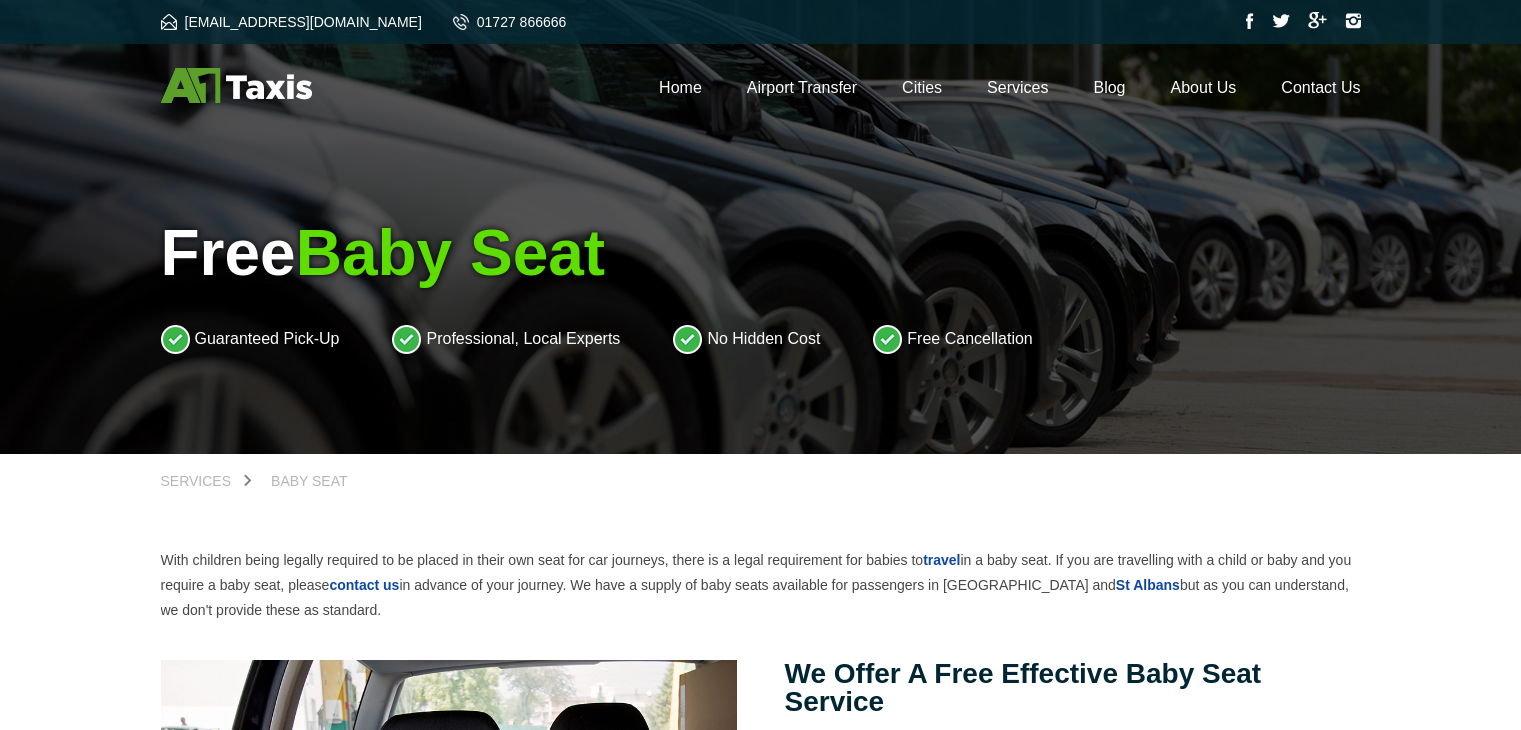 scroll, scrollTop: 0, scrollLeft: 0, axis: both 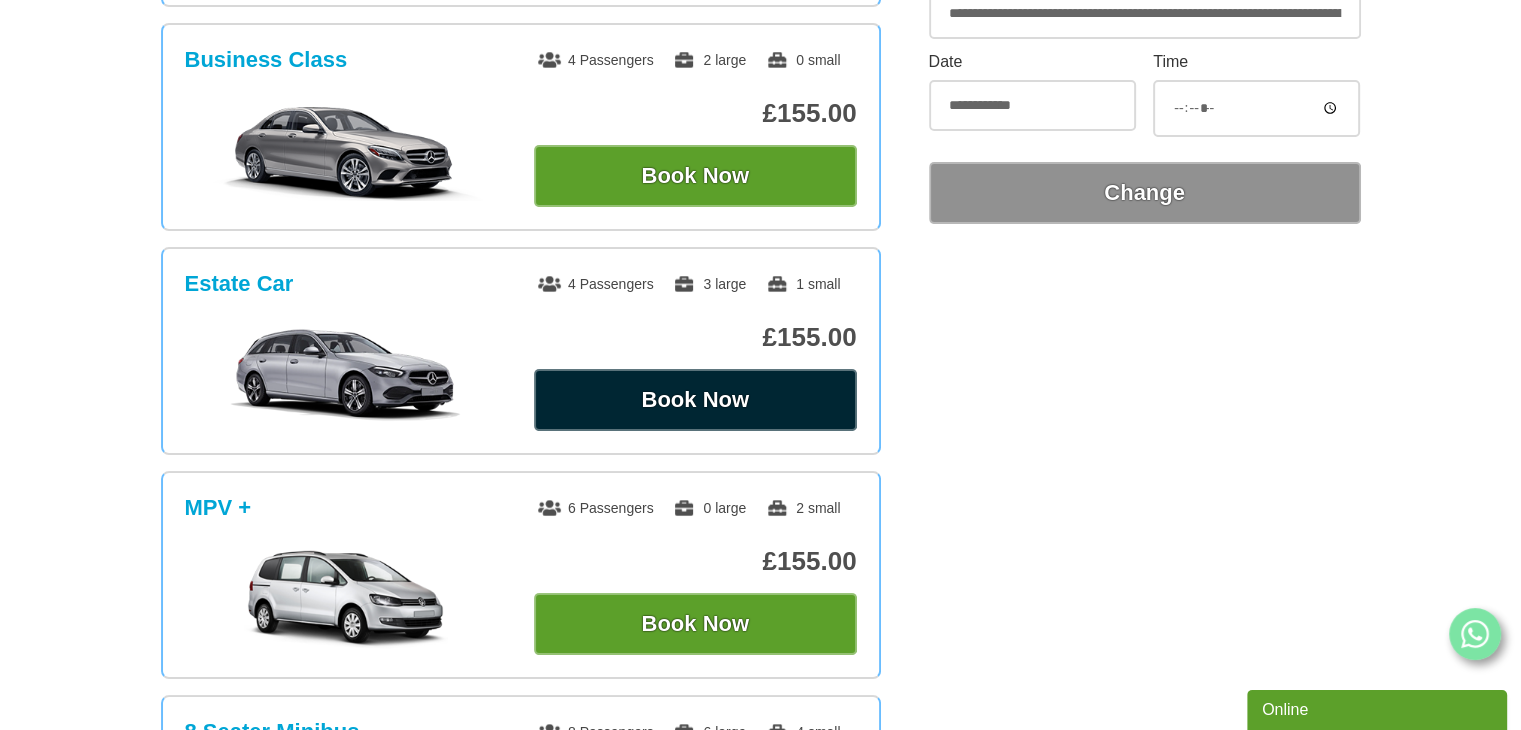 click on "Book Now" at bounding box center [695, 400] 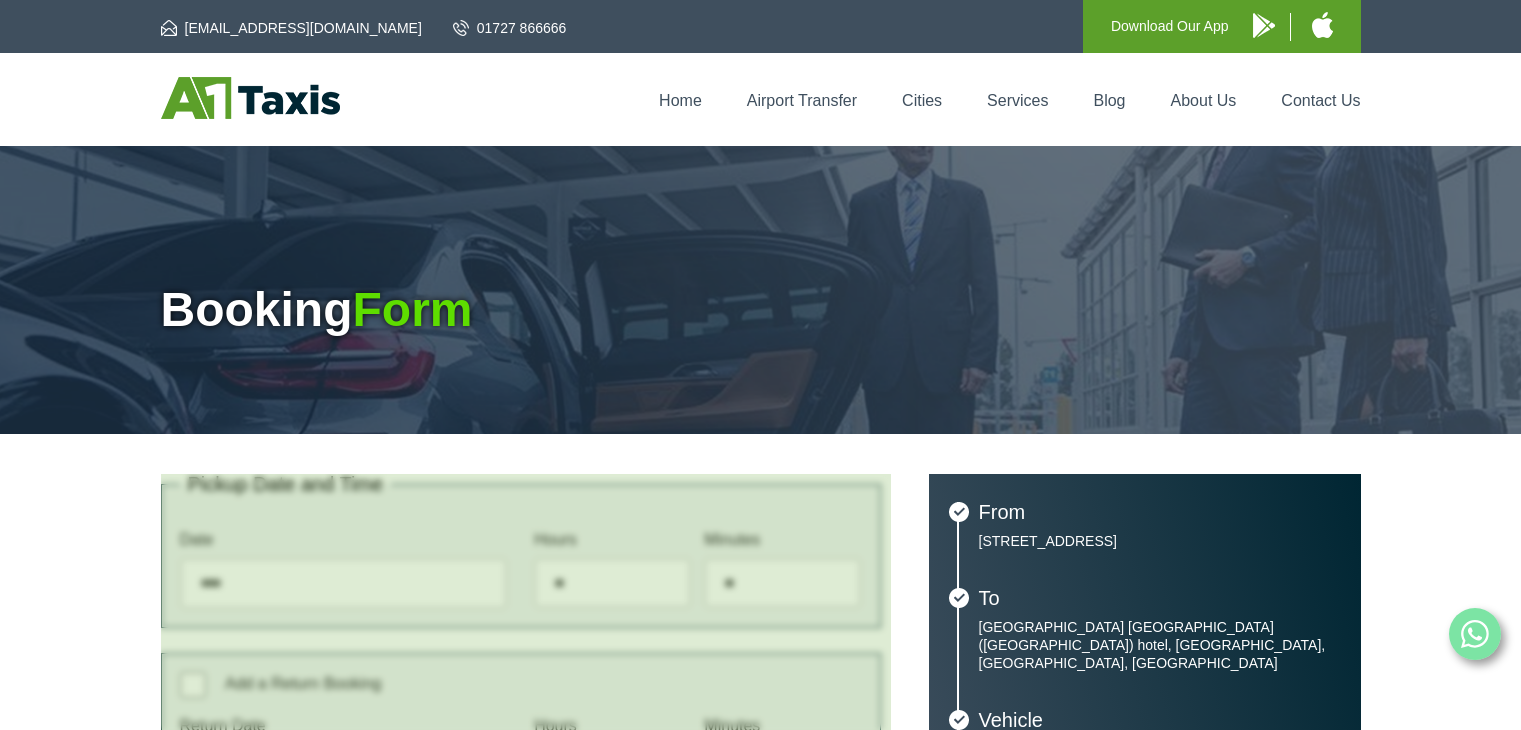 type on "**********" 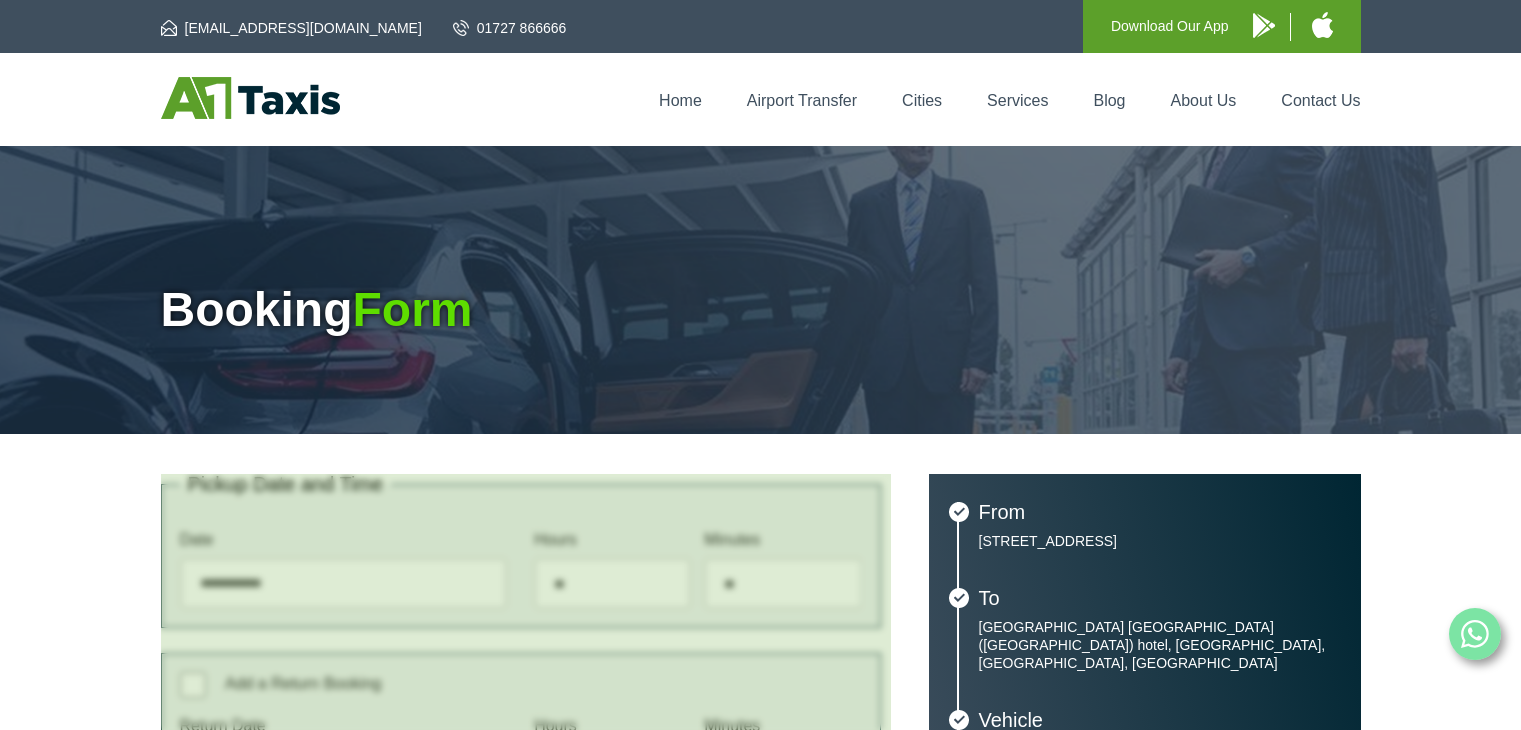 scroll, scrollTop: 0, scrollLeft: 0, axis: both 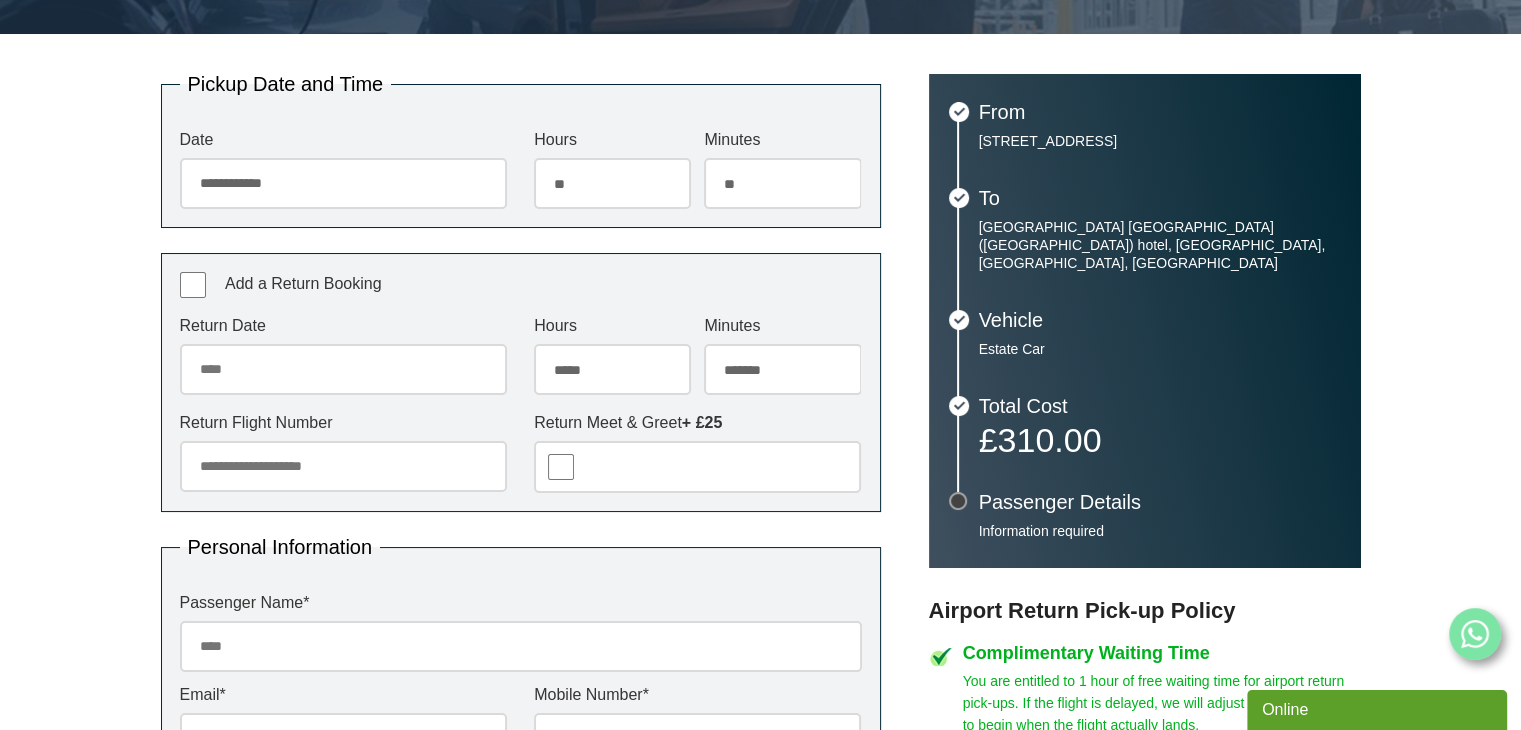 click on "Return Date" at bounding box center [343, 369] 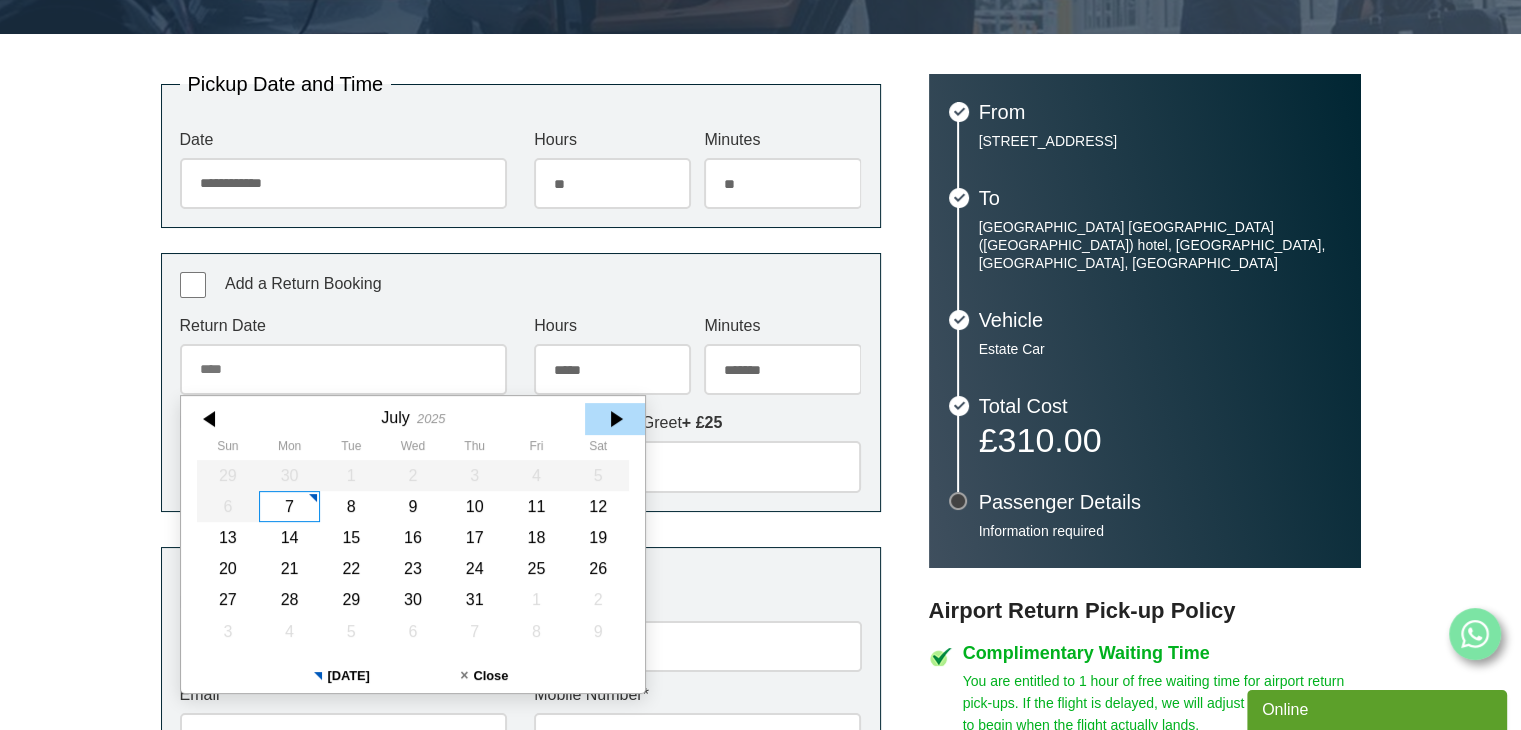 click at bounding box center (615, 419) 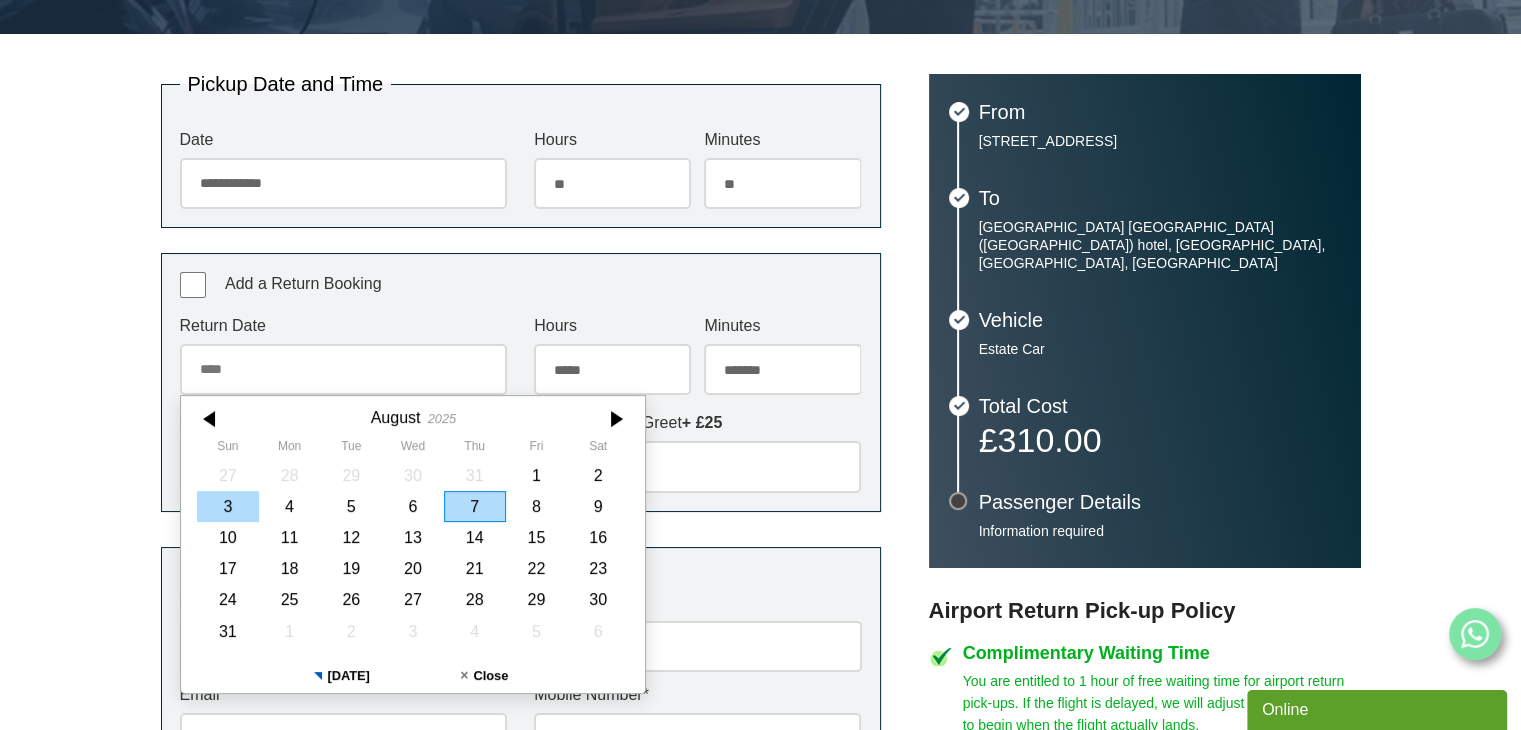 click on "3" at bounding box center (228, 506) 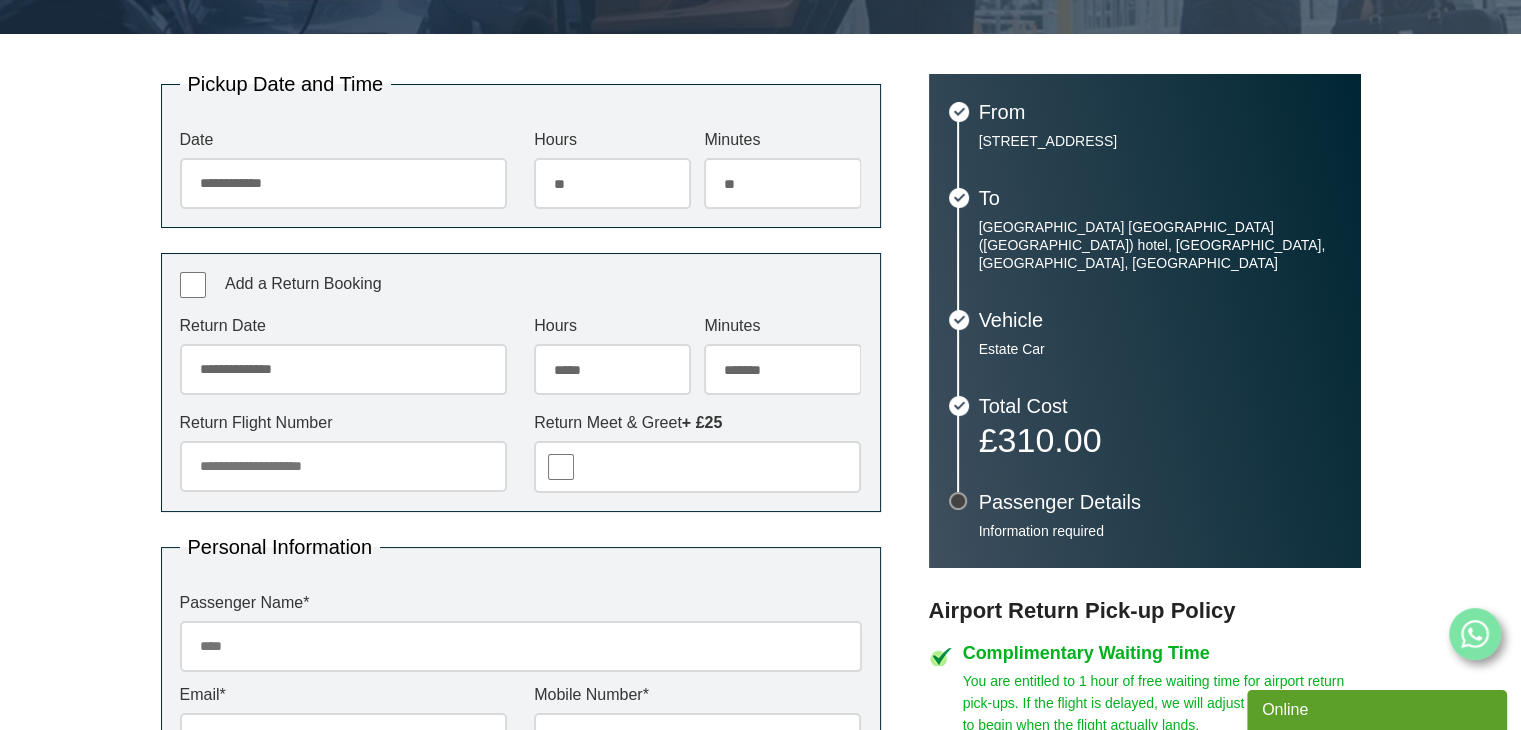click on "Return Flight Number" at bounding box center (343, 466) 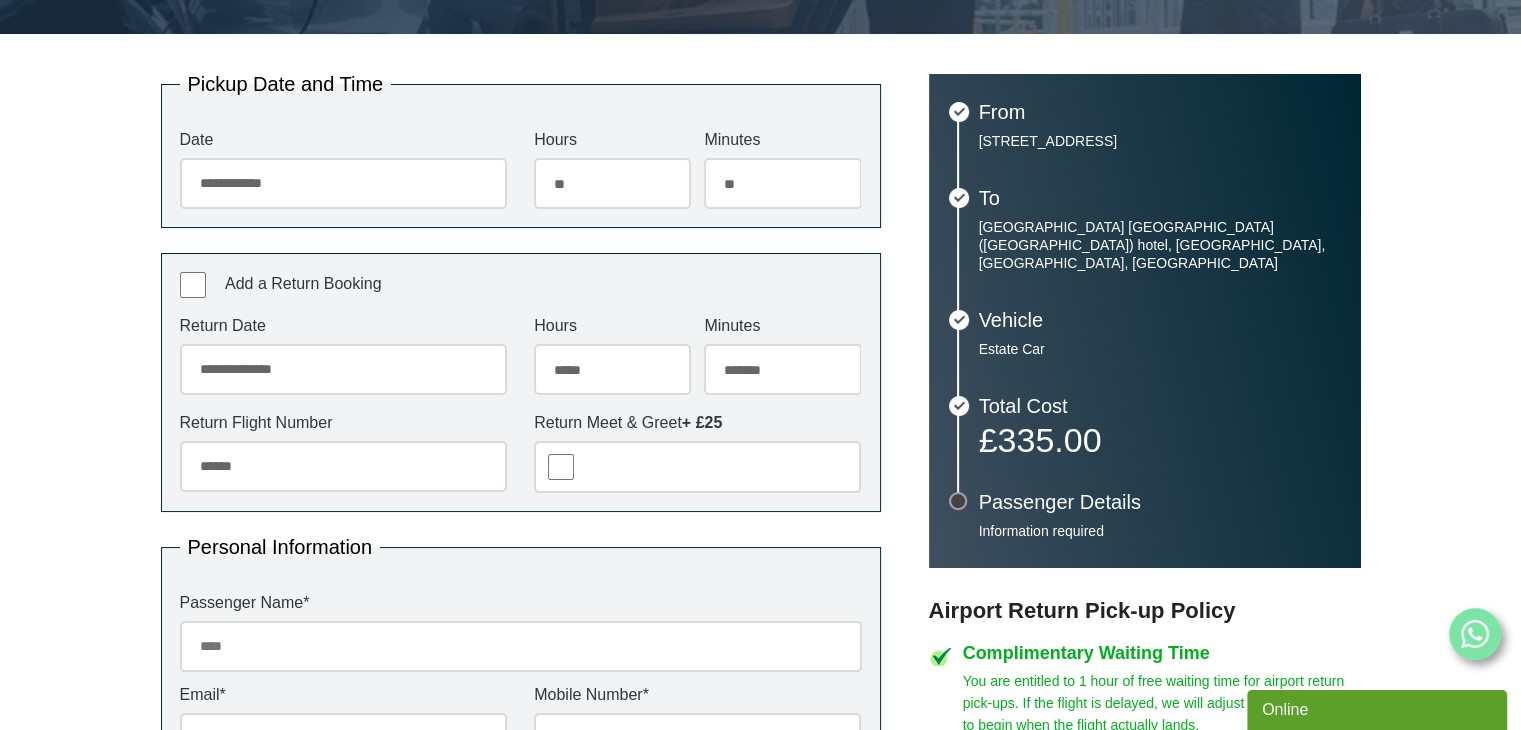 click on "******" at bounding box center (343, 466) 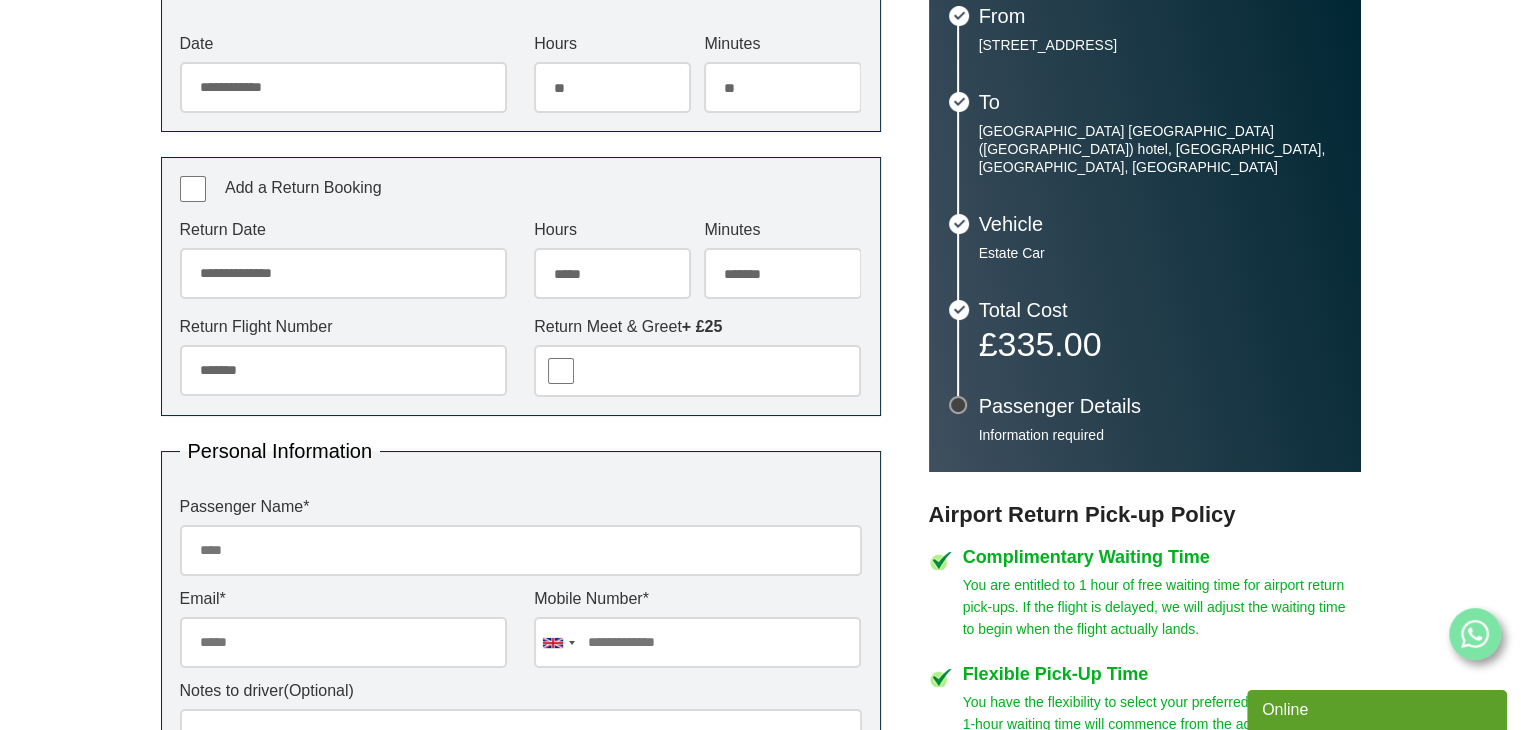 scroll, scrollTop: 500, scrollLeft: 0, axis: vertical 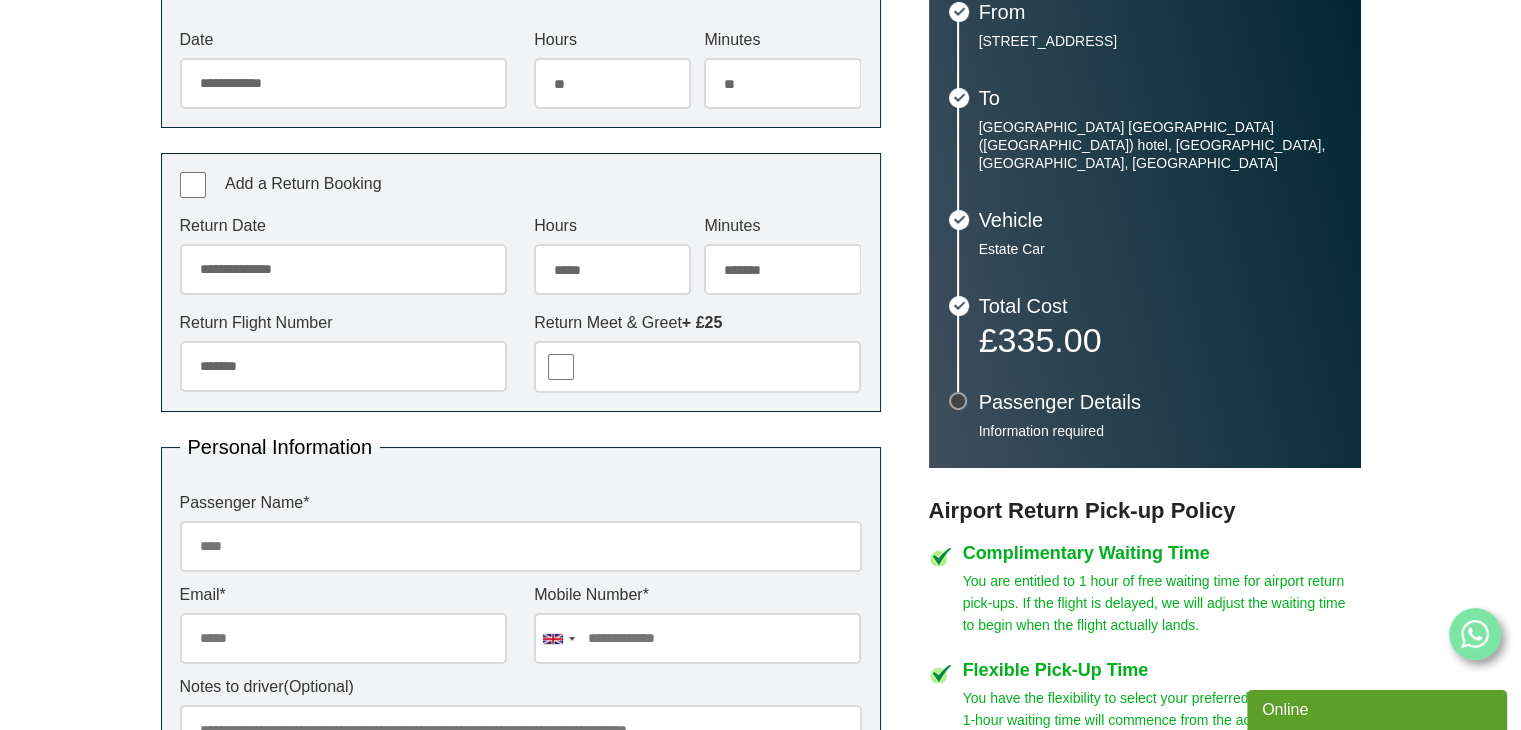 type on "******" 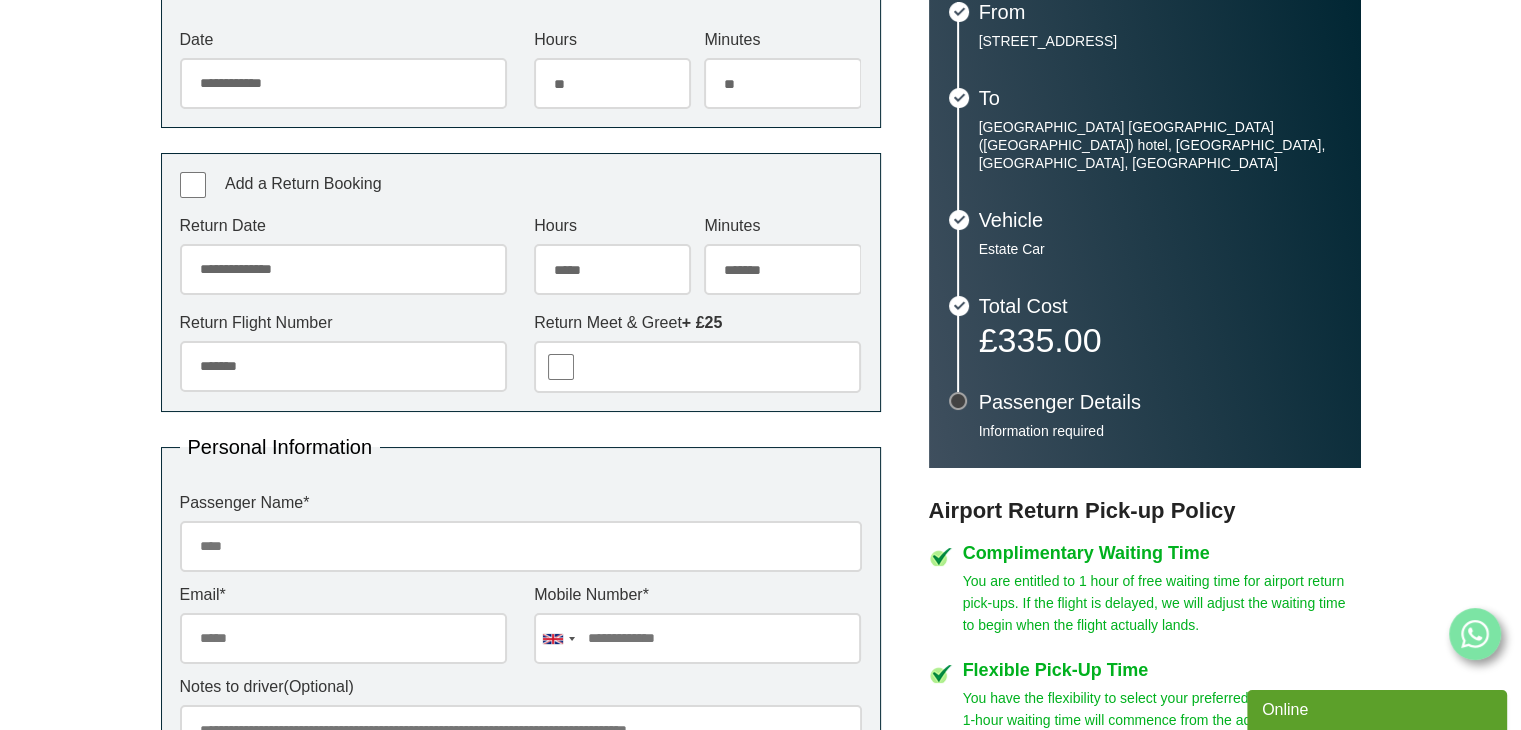 select on "**" 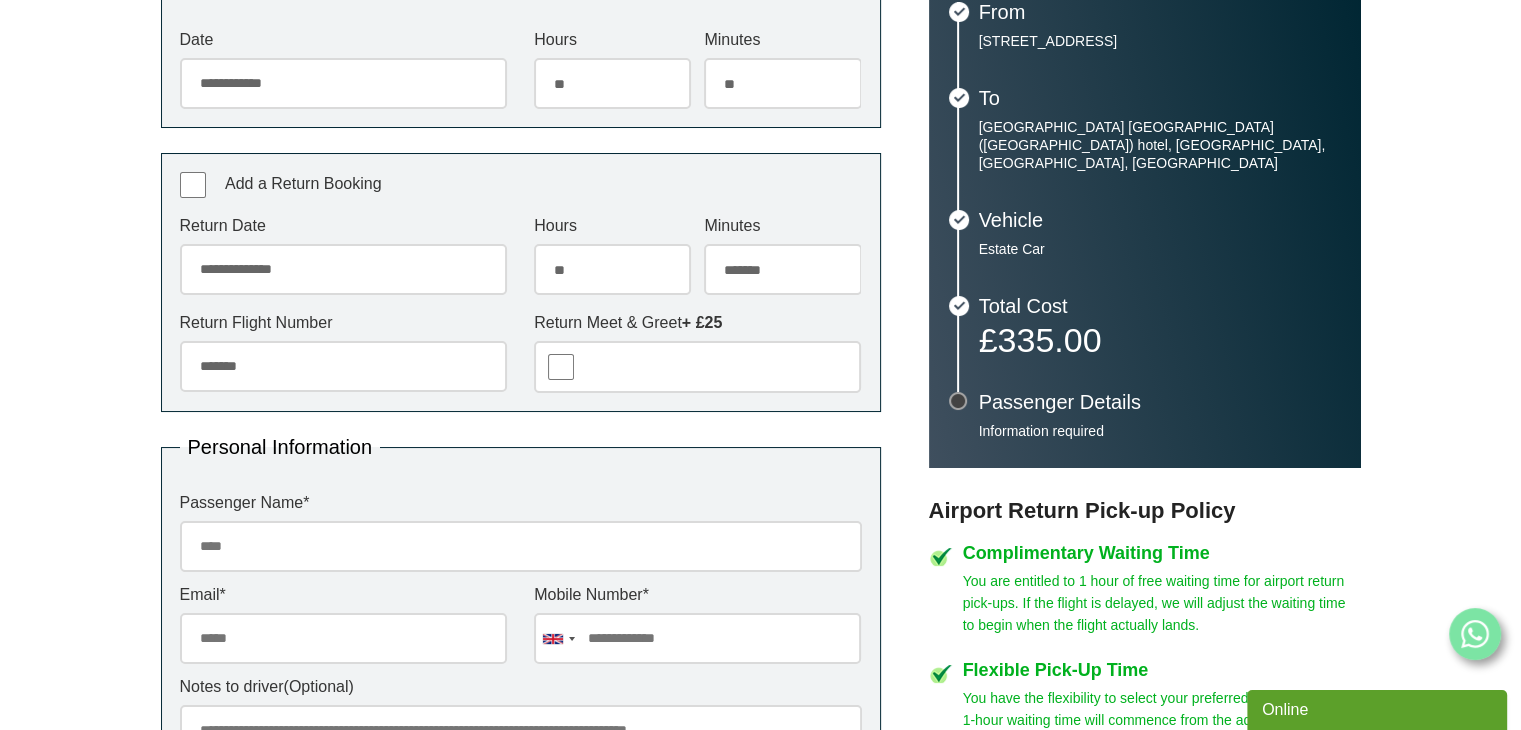 click on "*****
**
**
**
**
**
**
** ** ** ** ** ** ** ** ** ** ** ** ** ** ** ** ** **" at bounding box center [612, 269] 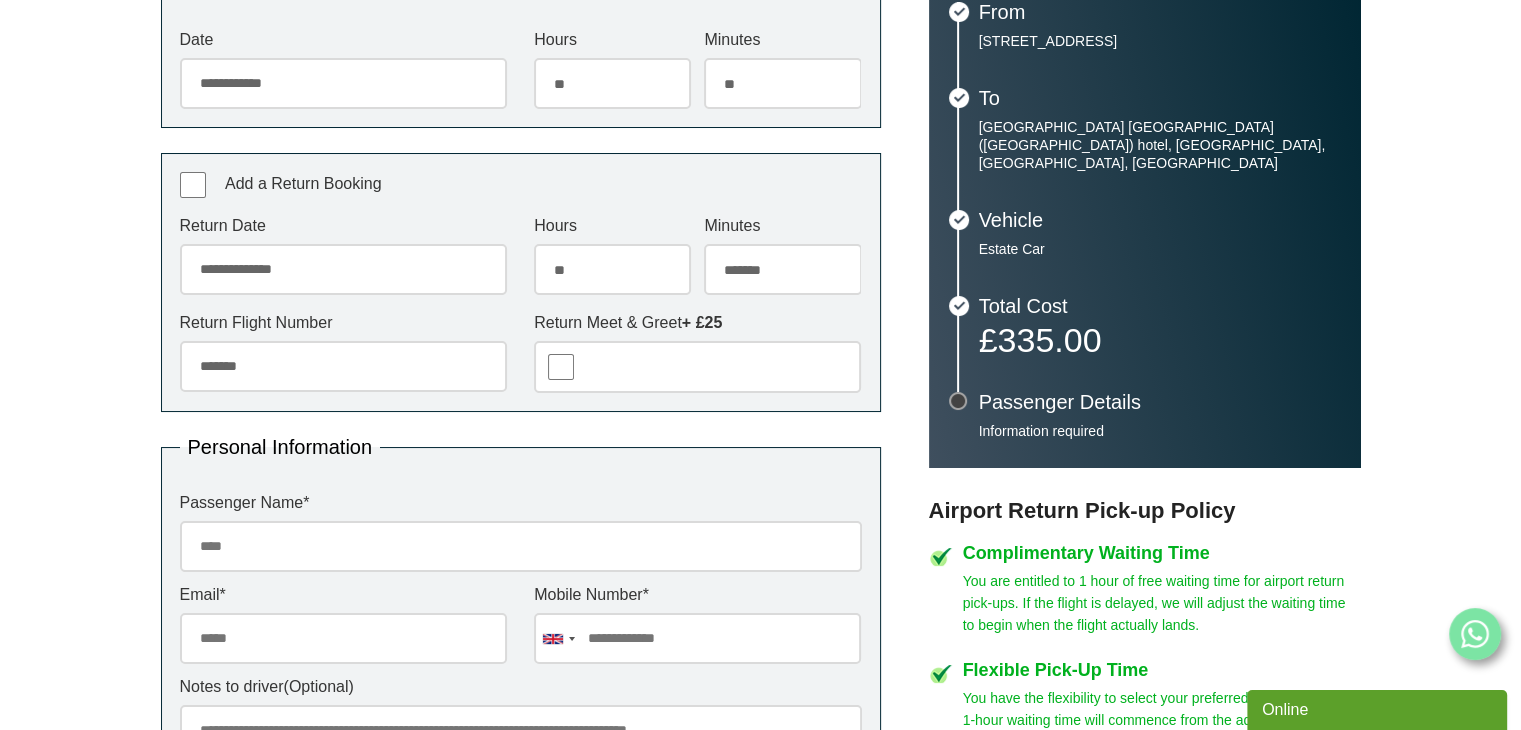 select on "**" 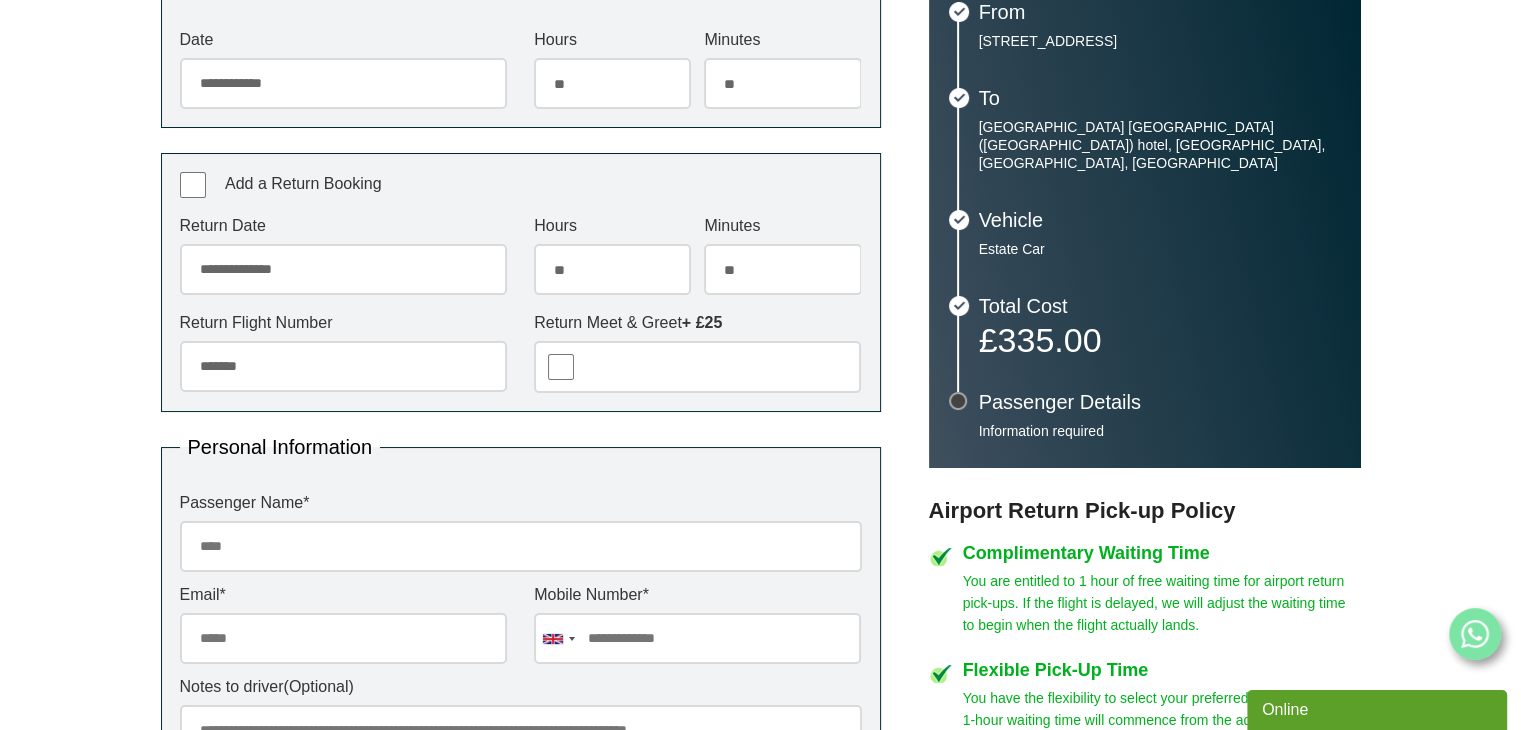 click on "*******
**
**
**
**
**
**
** ** ** ** ** ** ** ** ** ** ** ** ** ** ** ** ** ** ** ** ** ** ** ** ** ** **" at bounding box center (782, 269) 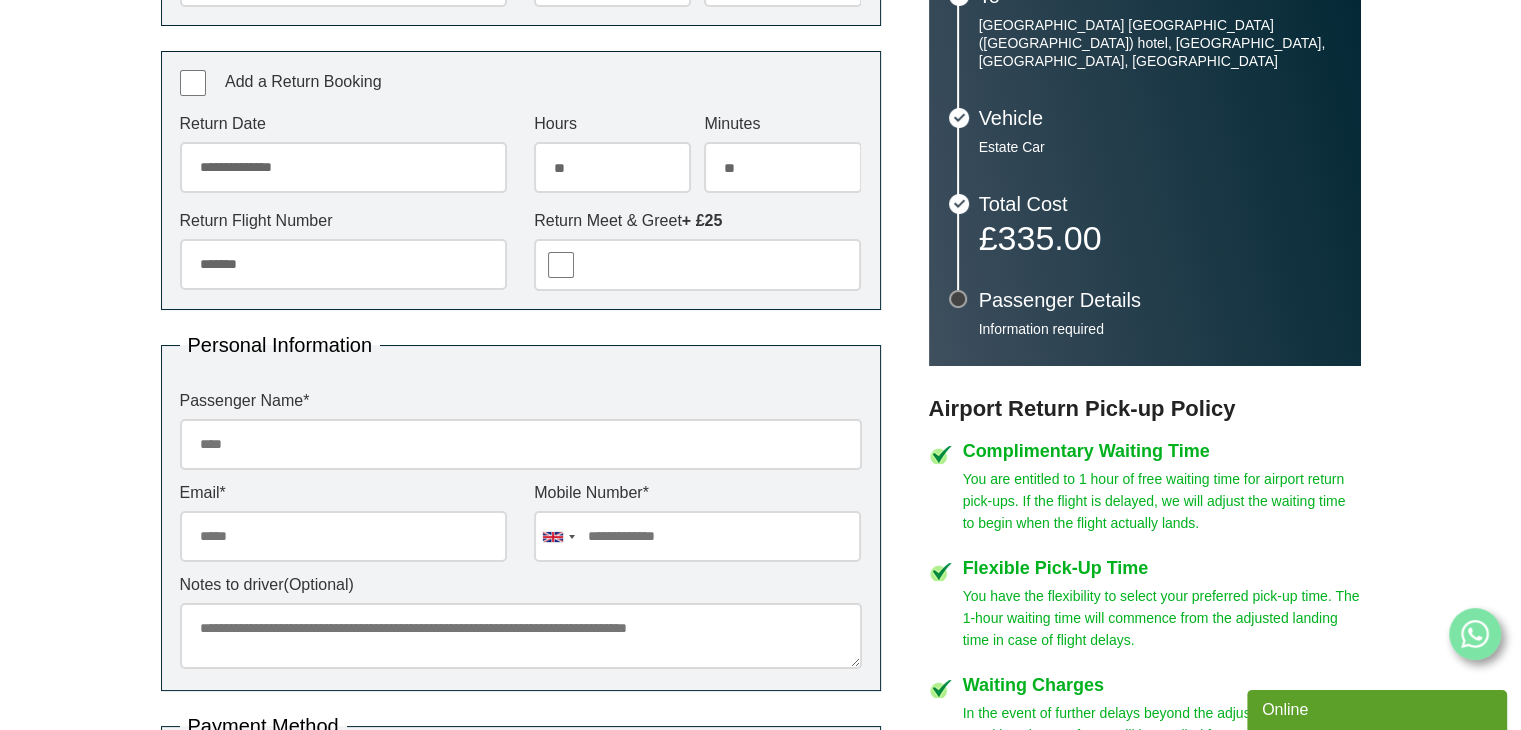 scroll, scrollTop: 600, scrollLeft: 0, axis: vertical 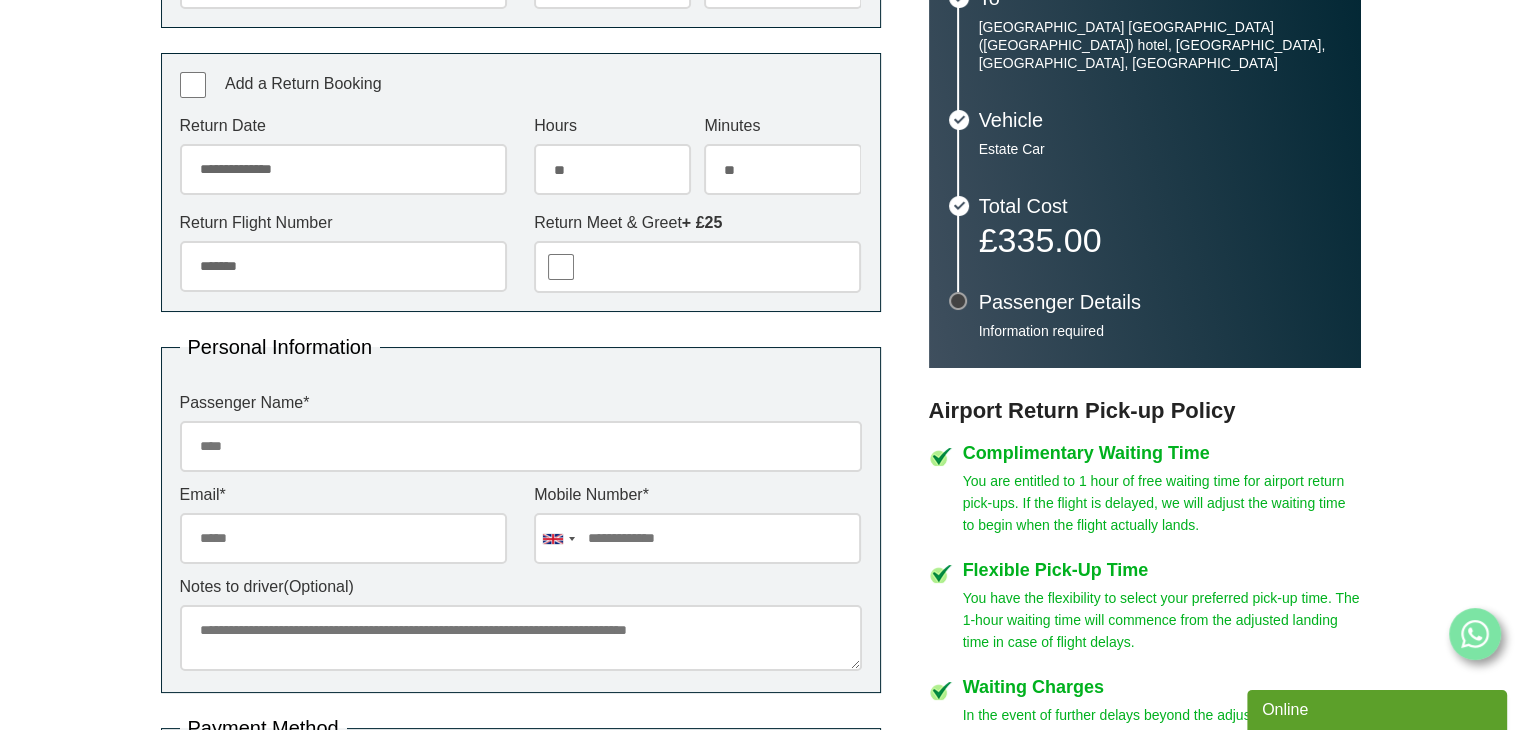 click on "*******
**
**
**
**
**
**
** ** ** ** ** ** ** ** ** ** ** ** ** ** ** ** ** ** ** ** ** ** ** ** ** ** **" at bounding box center (782, 169) 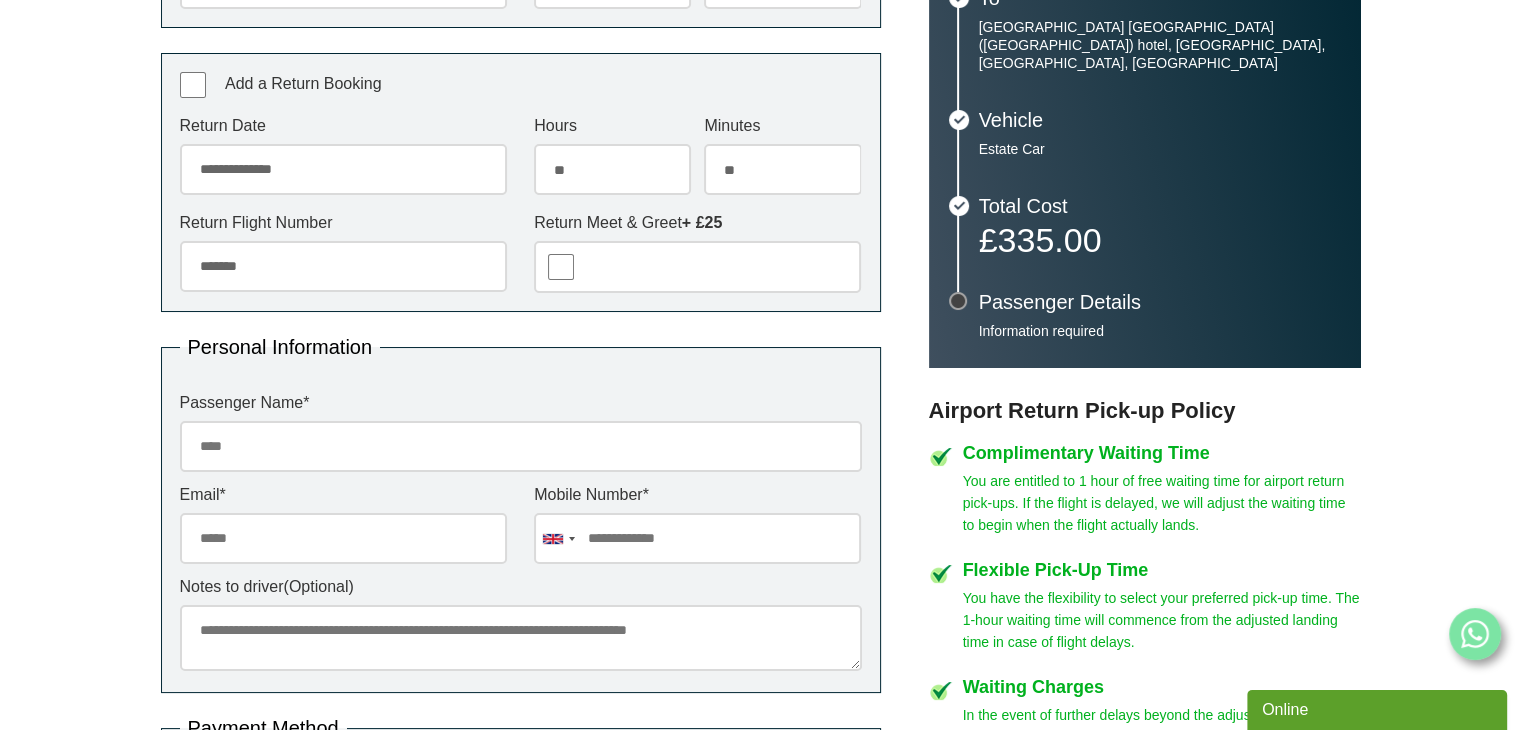 click on "*****
**
**
**
**
**
**
** ** ** ** ** ** ** ** ** ** ** ** ** ** ** ** ** **" at bounding box center [612, 169] 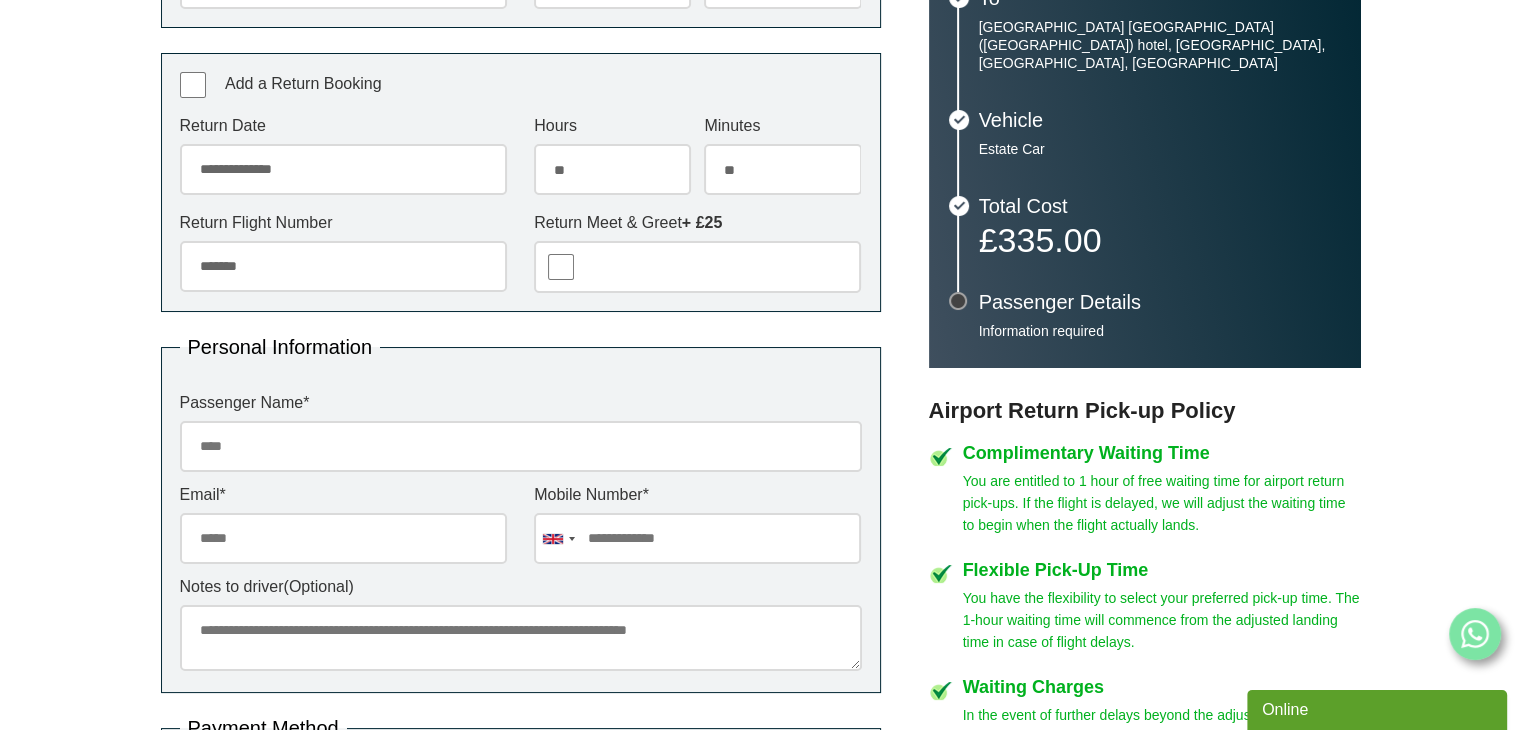 select on "**" 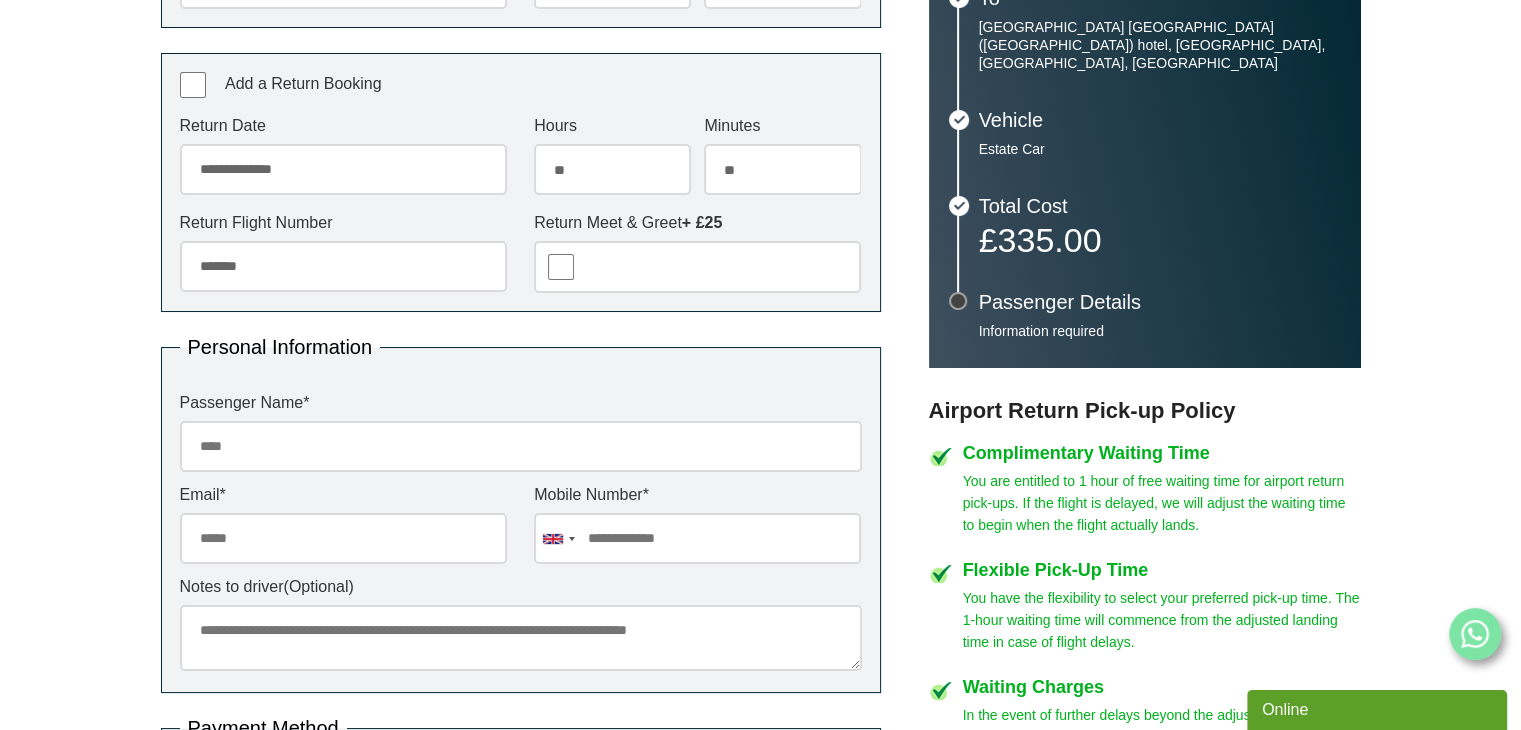 click on "*****
**
**
**
**
**
**
** ** ** ** ** ** ** ** ** ** ** ** ** ** ** ** ** **" at bounding box center (612, 169) 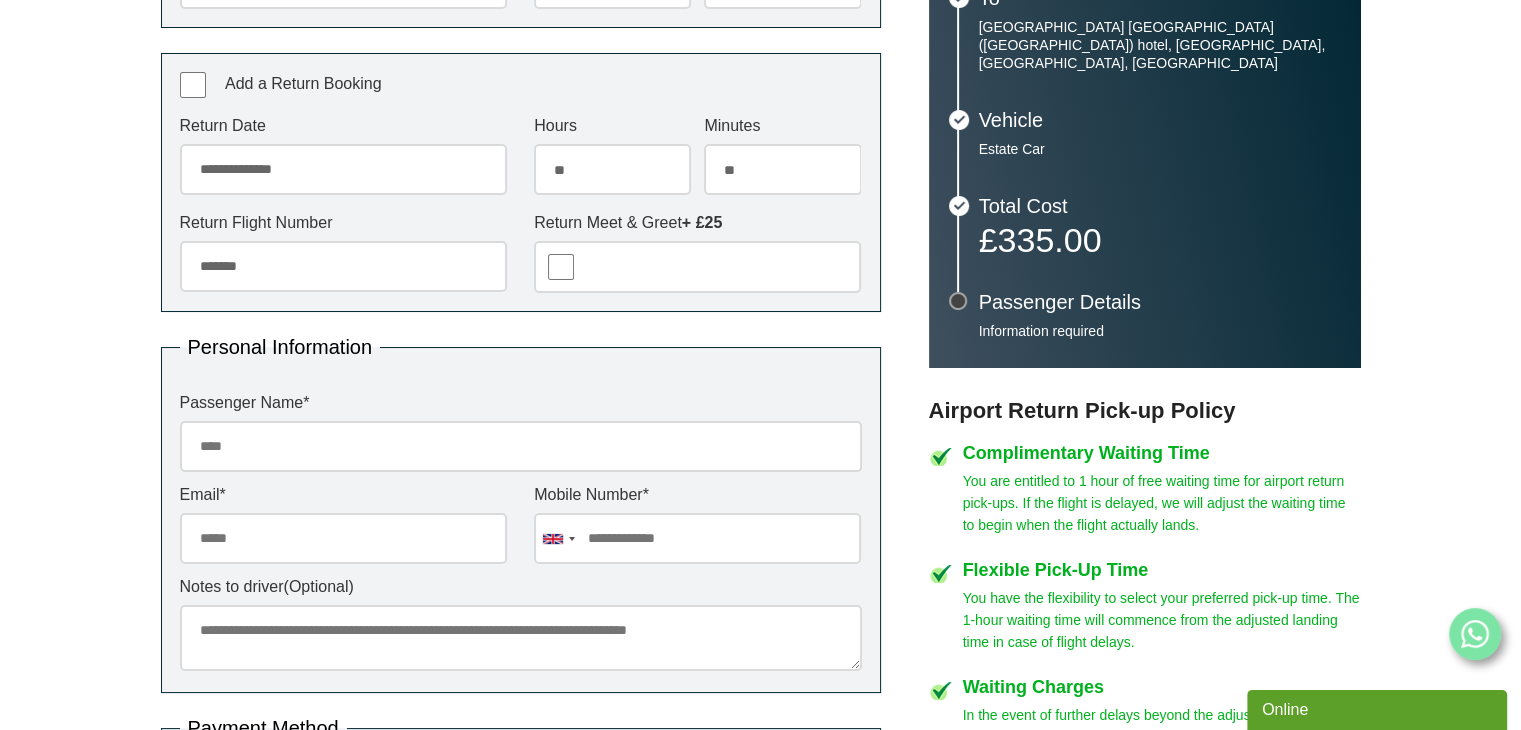 click on "*******
**
**
**
**
**
**
** ** ** ** ** ** ** ** ** ** ** ** ** ** ** ** ** ** ** ** ** ** ** ** ** ** **" at bounding box center (782, 169) 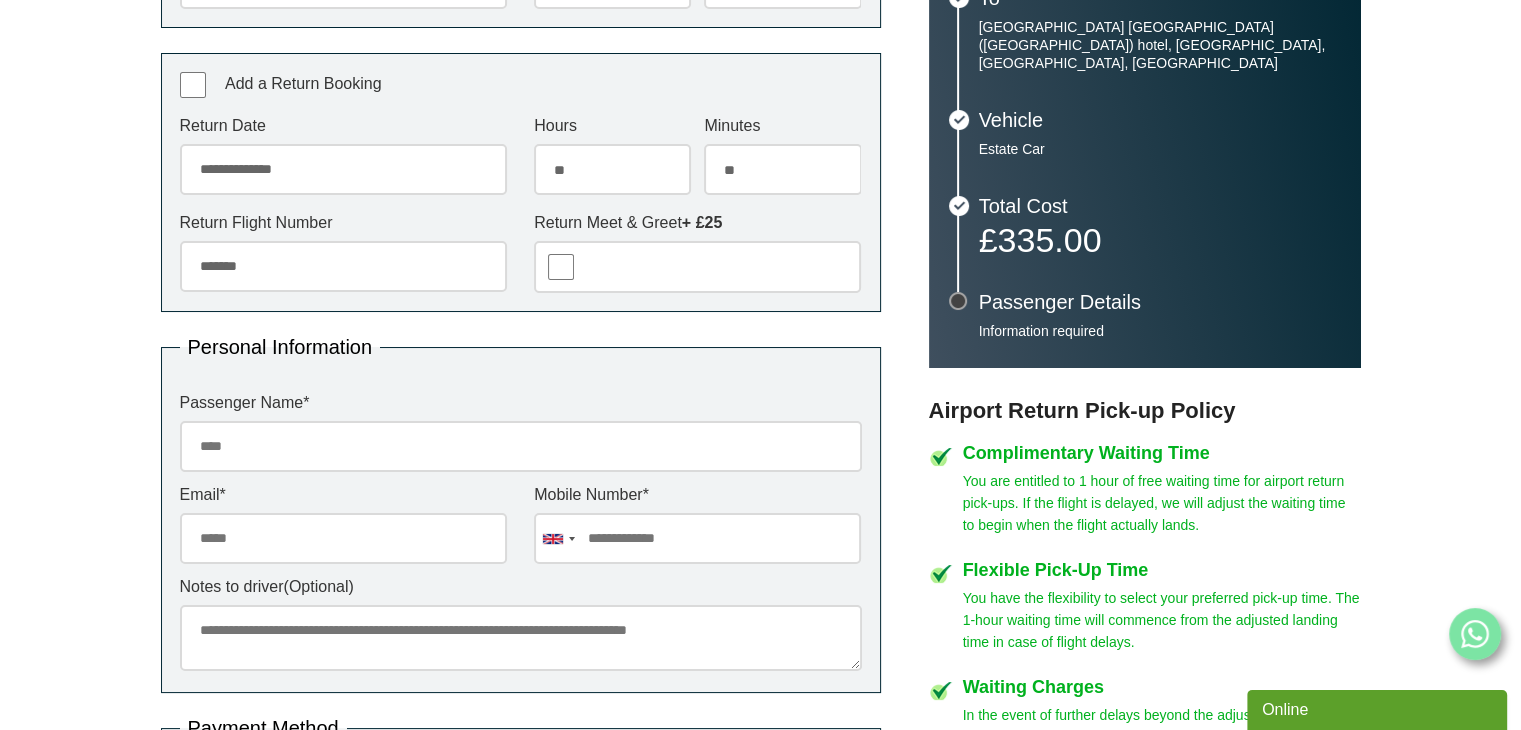 select on "**" 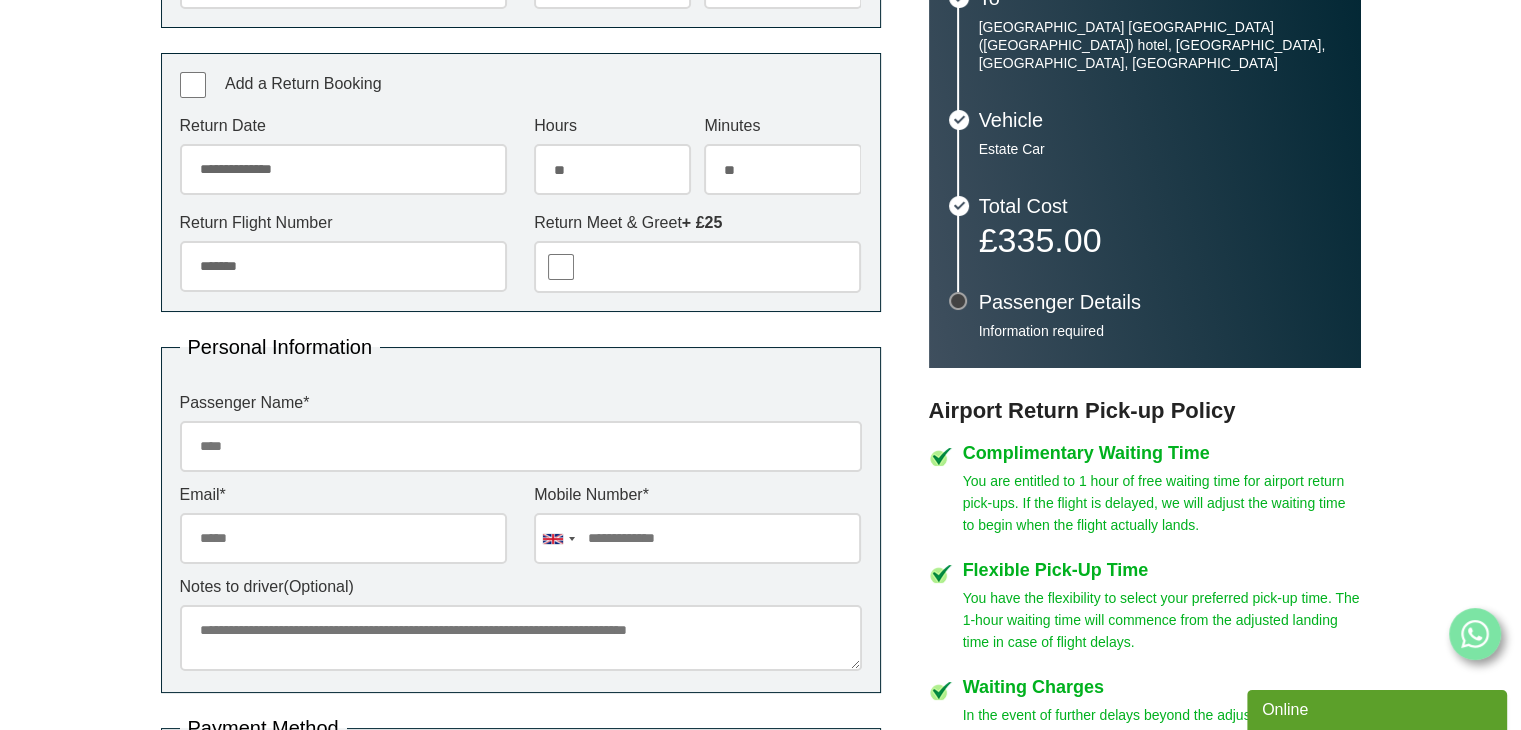 click on "*******
**
**
**
**
**
**
** ** ** ** ** ** ** ** ** ** ** ** ** ** ** ** ** ** ** ** ** ** ** ** ** ** **" at bounding box center [782, 169] 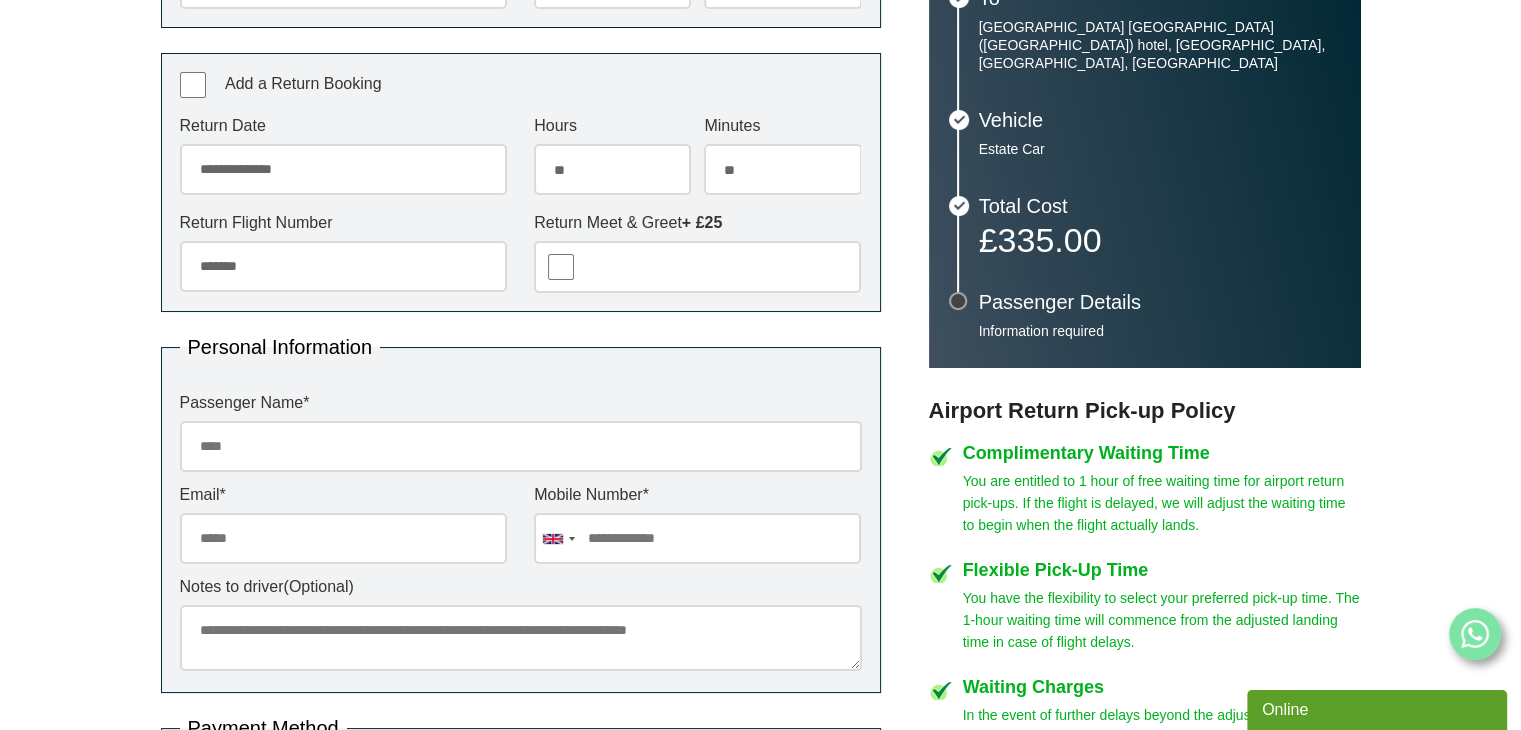 click on "*****
**
**
**
**
**
**
** ** ** ** ** ** ** ** ** ** ** ** ** ** ** ** ** **" at bounding box center [612, 169] 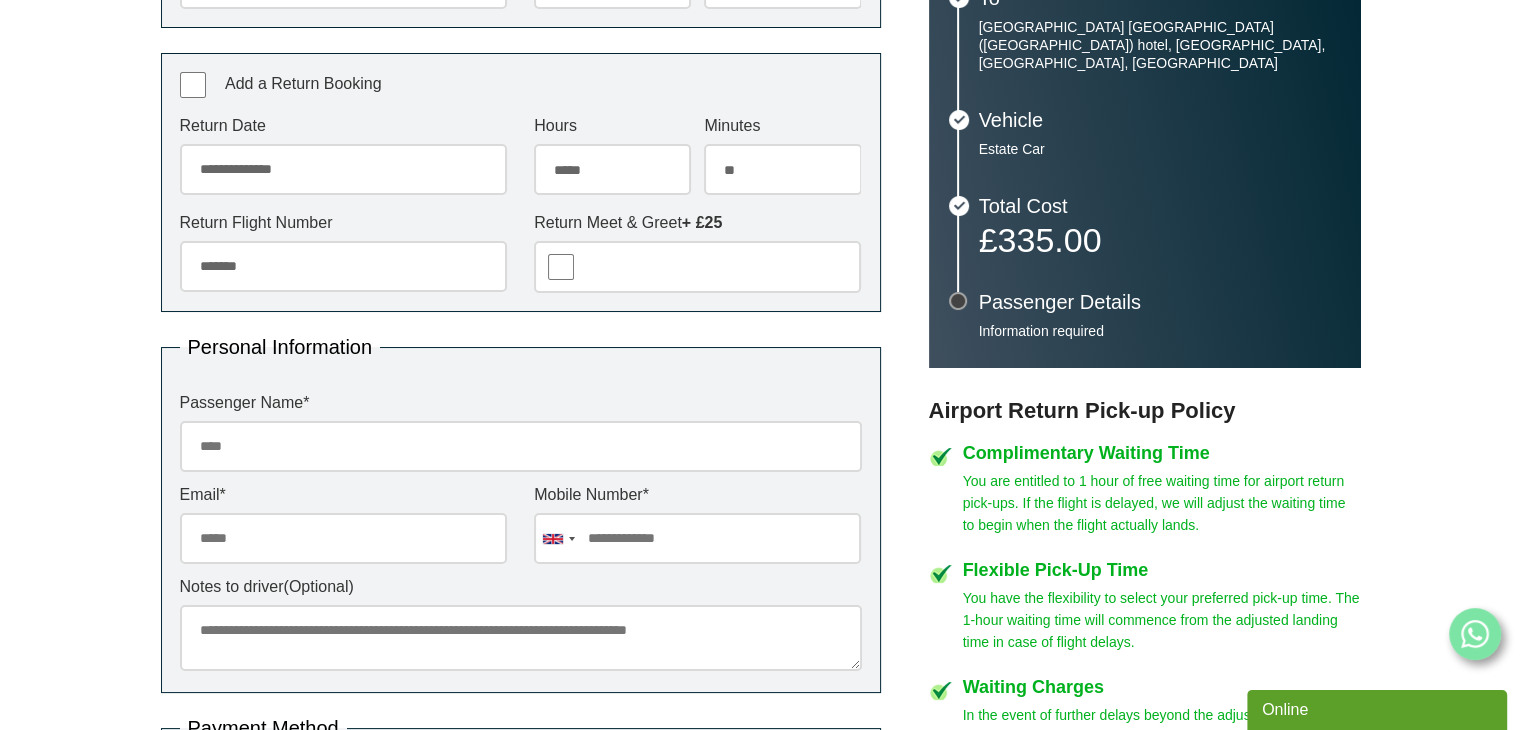 click on "*****
**
**
**
**
**
**
** ** ** ** ** ** ** ** ** ** ** ** ** ** ** ** ** **" at bounding box center (612, 169) 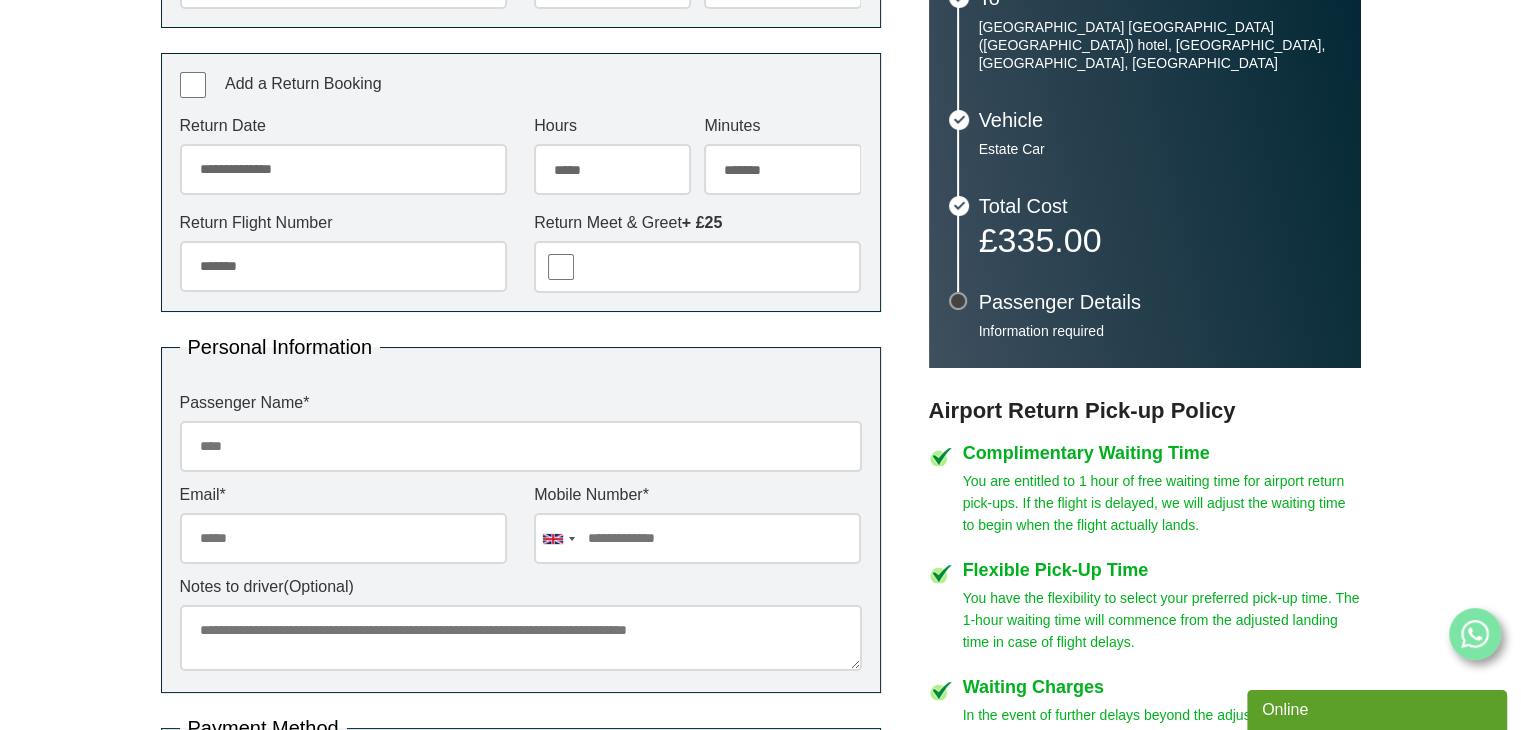 click on "*******
**
**
**
**
**
**
** ** ** ** ** ** ** ** ** ** ** ** ** ** ** ** ** ** ** ** ** ** ** ** ** ** **" at bounding box center [782, 169] 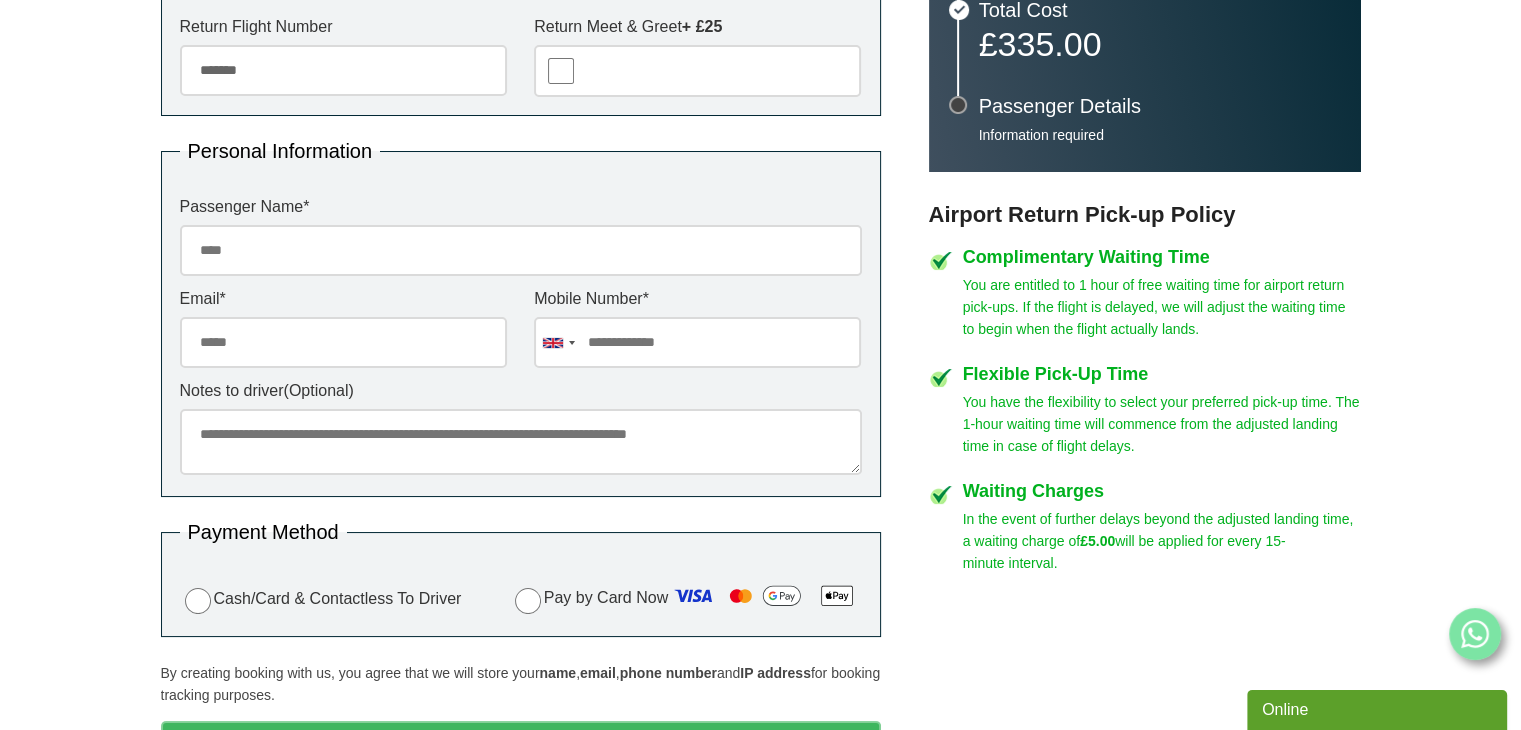 scroll, scrollTop: 800, scrollLeft: 0, axis: vertical 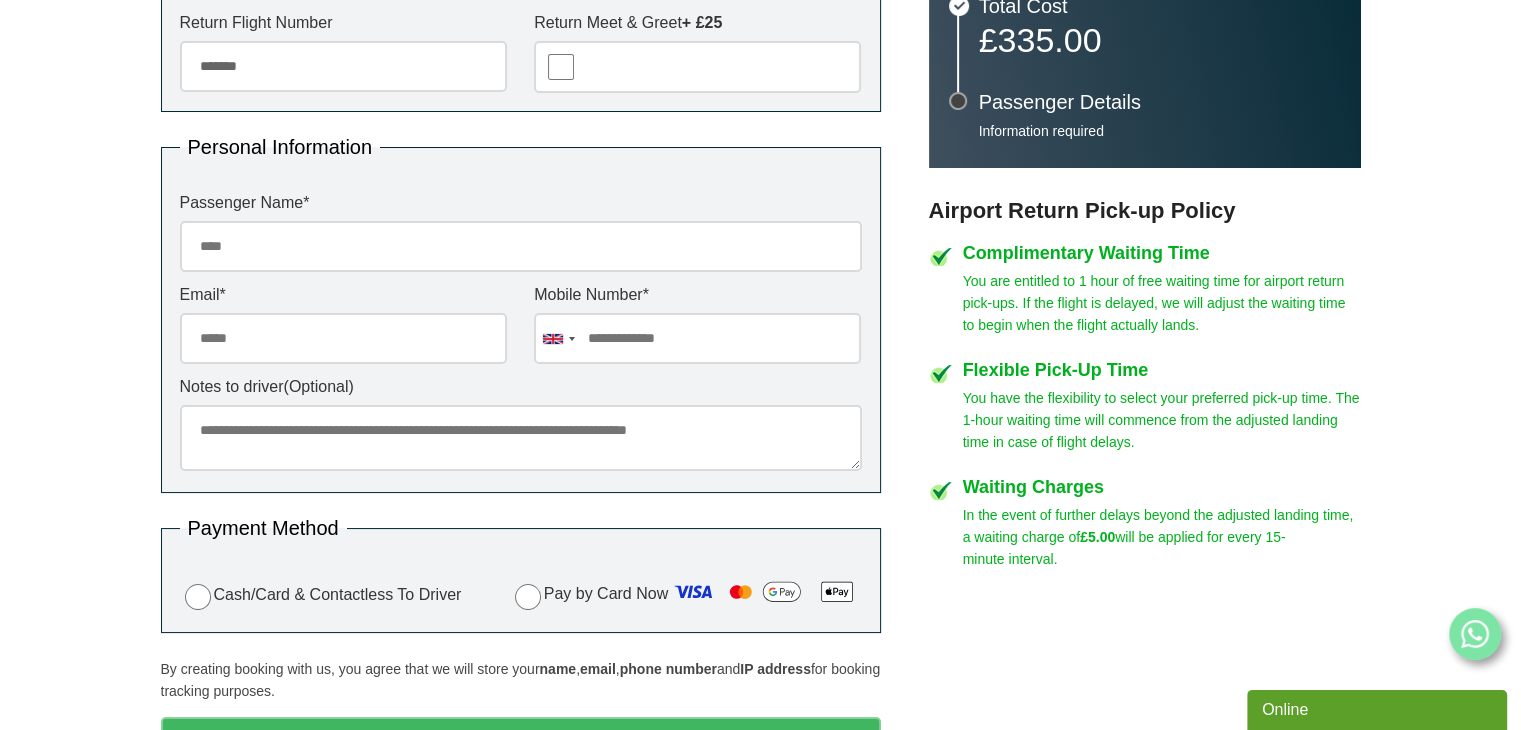 click on "Passenger Name  *" at bounding box center [521, 246] 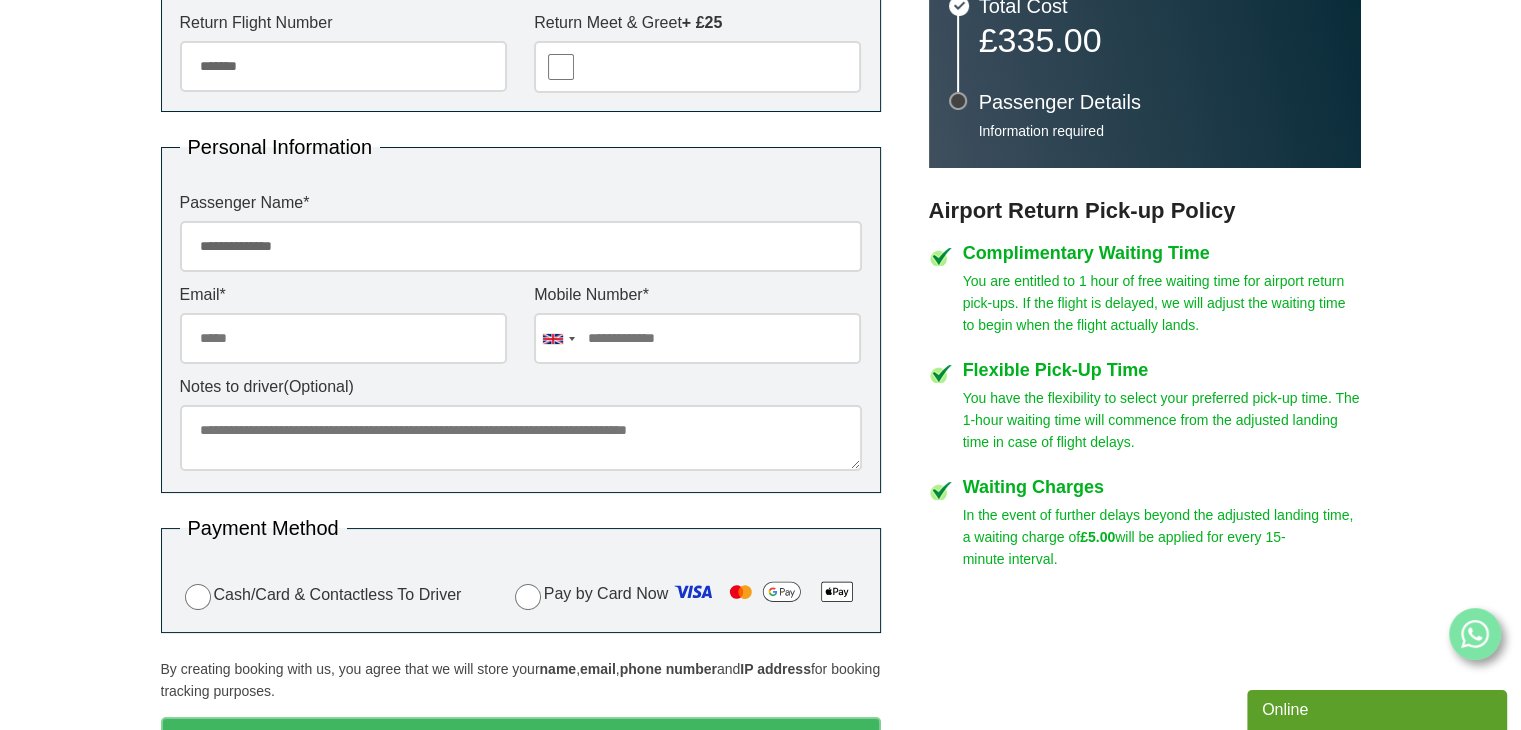 type on "**********" 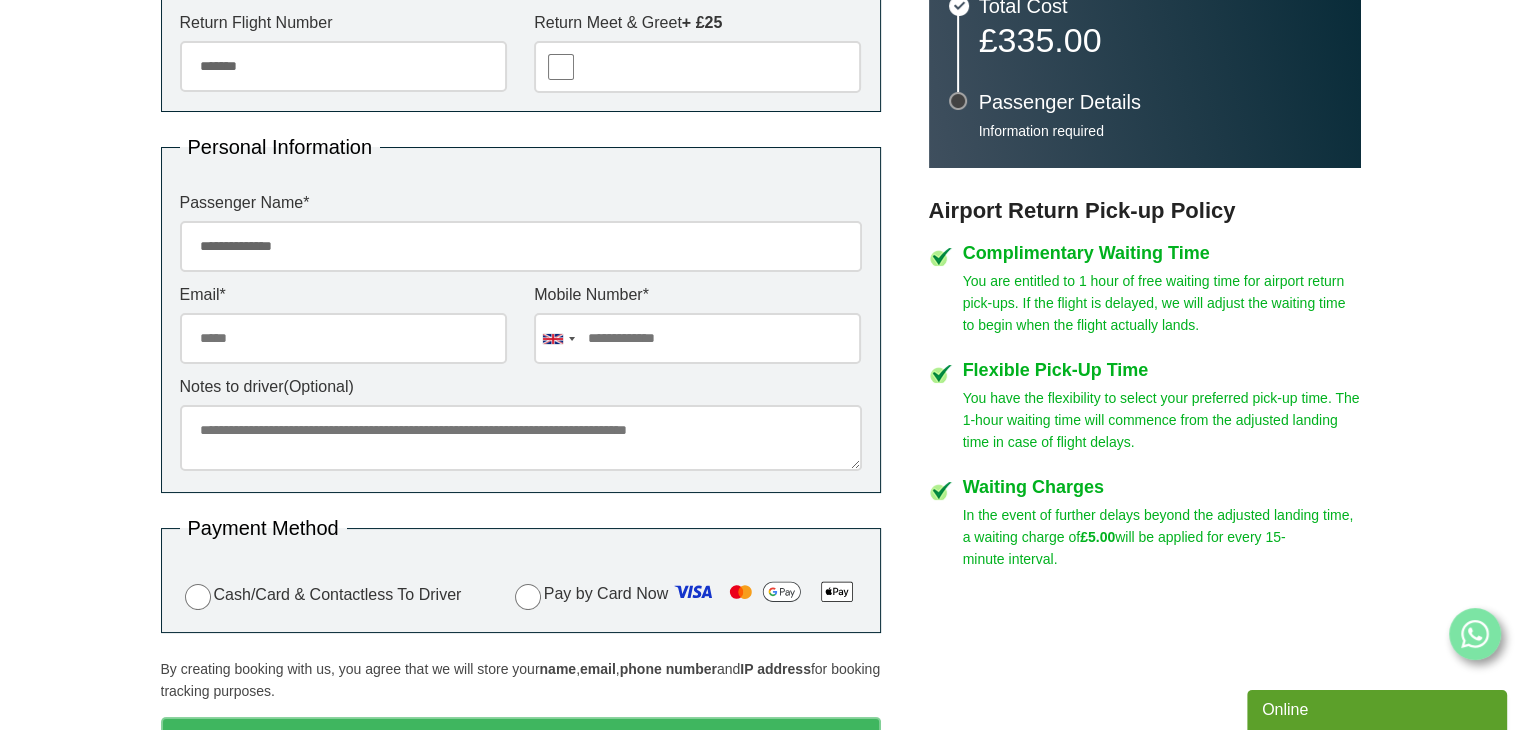 type on "**********" 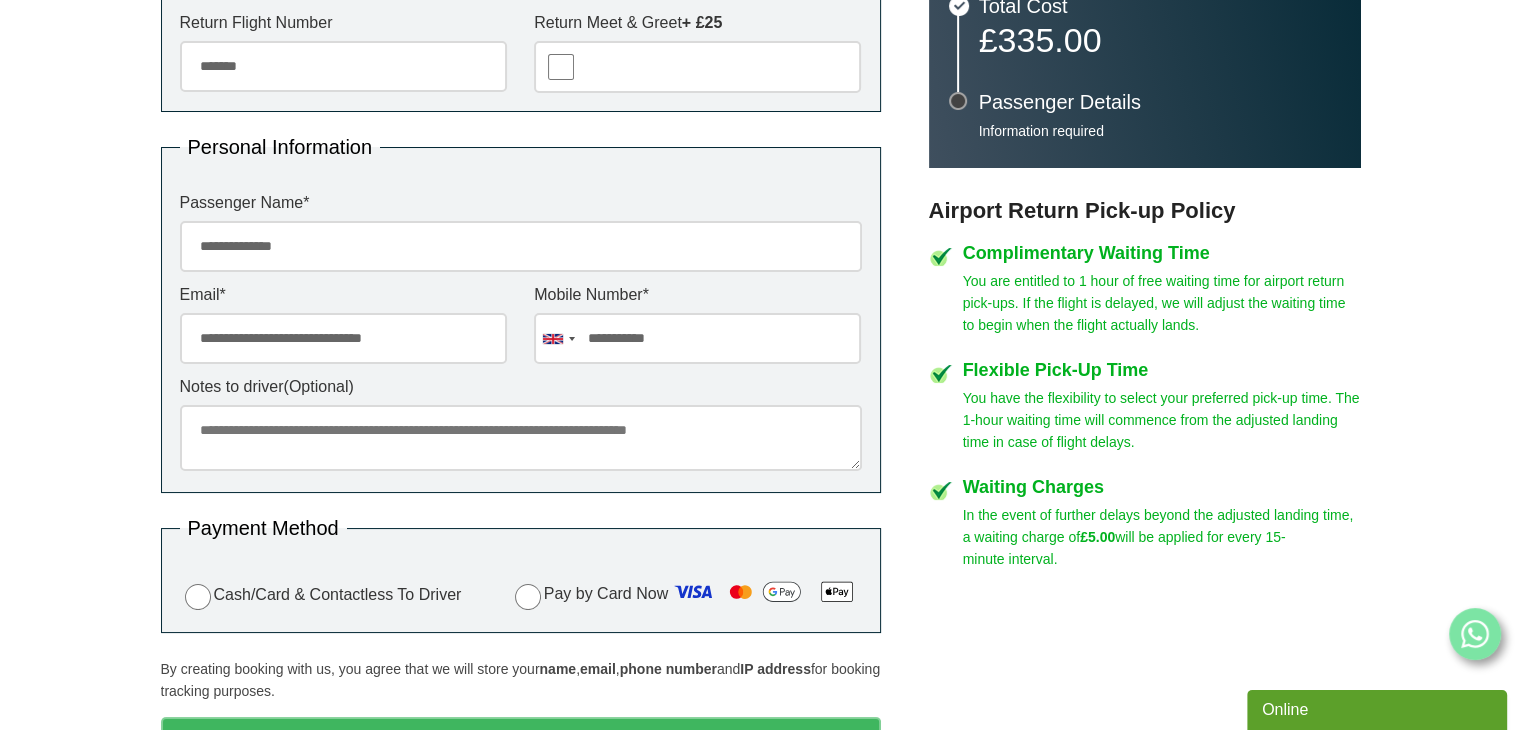 click on "Notes to driver  (Optional)" at bounding box center (521, 438) 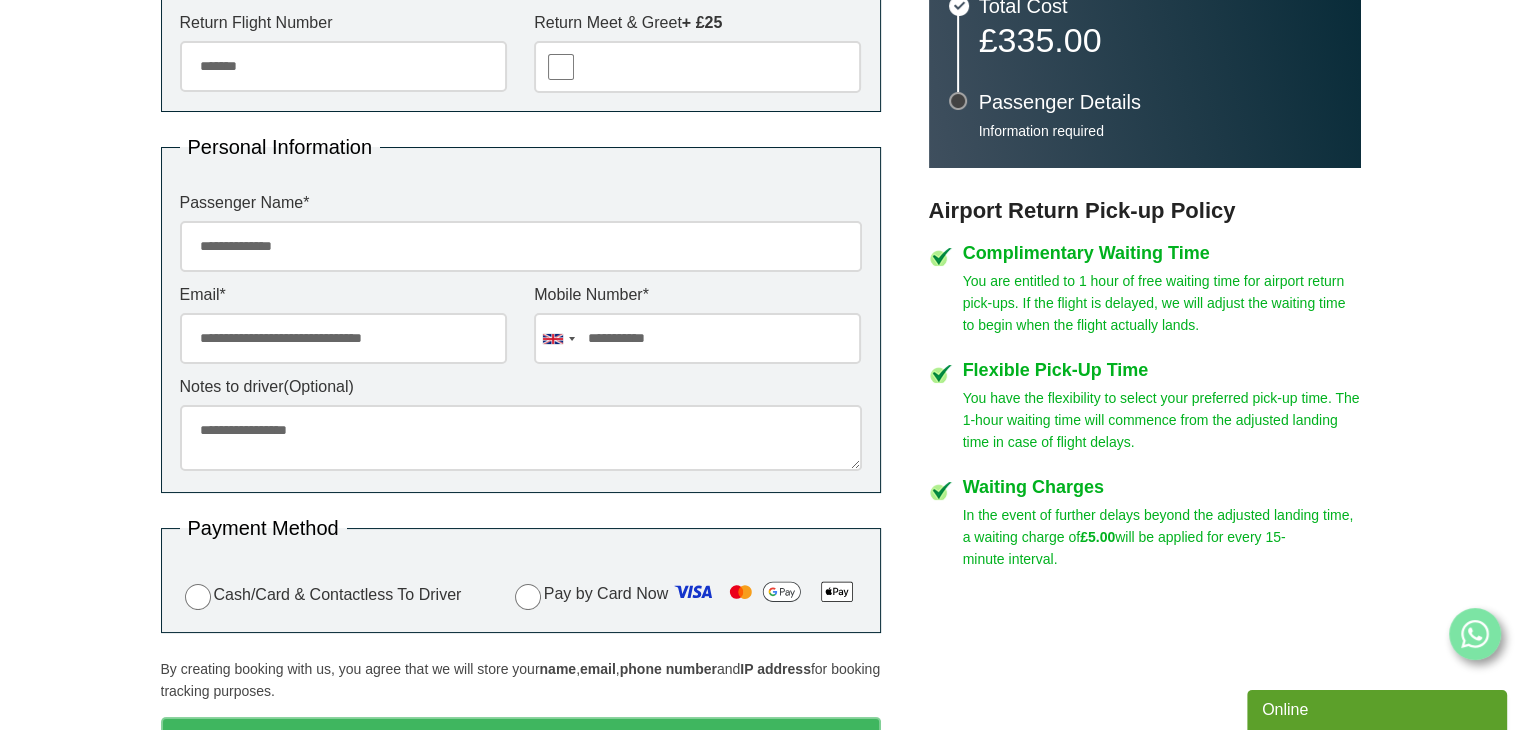 click on "**********" at bounding box center (521, 438) 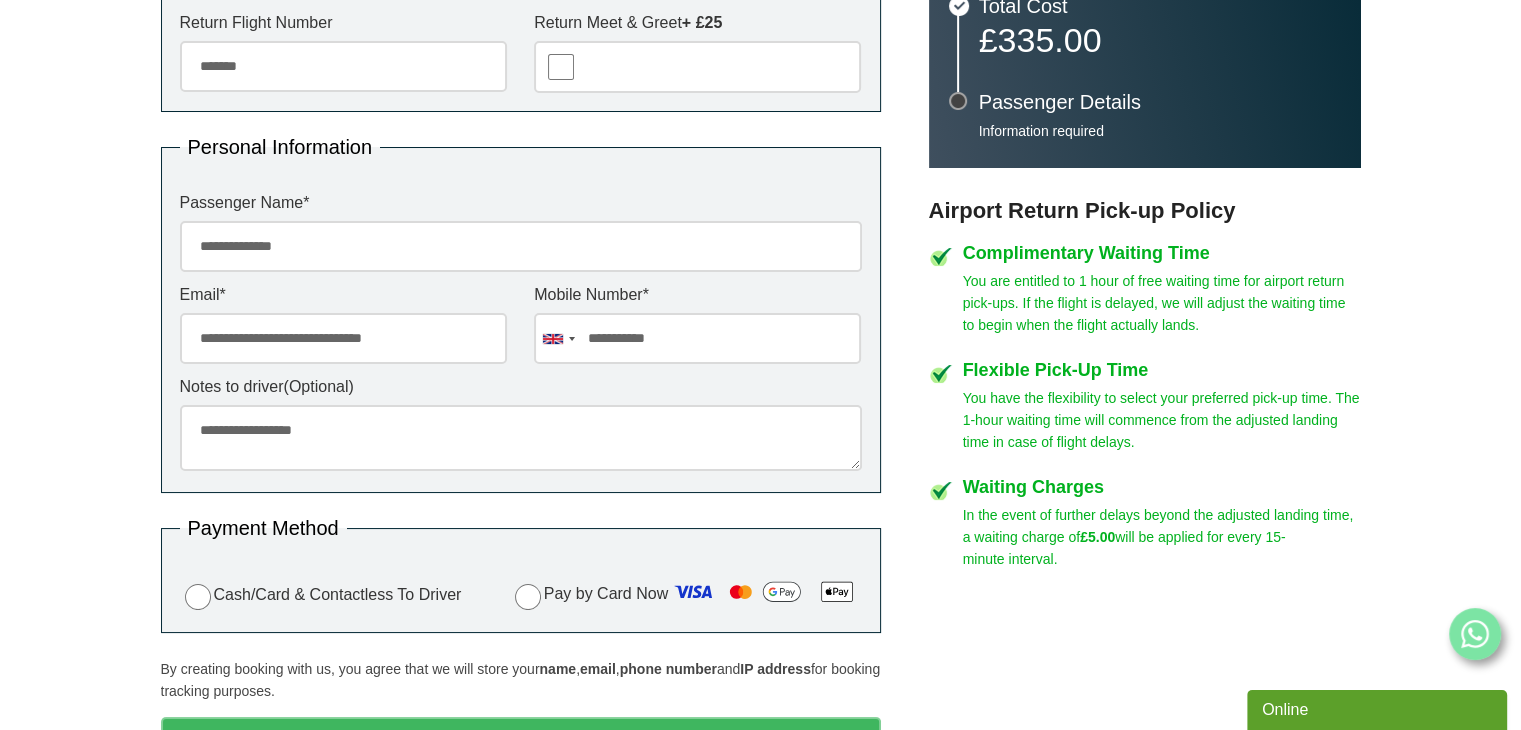 click on "**********" at bounding box center [521, 438] 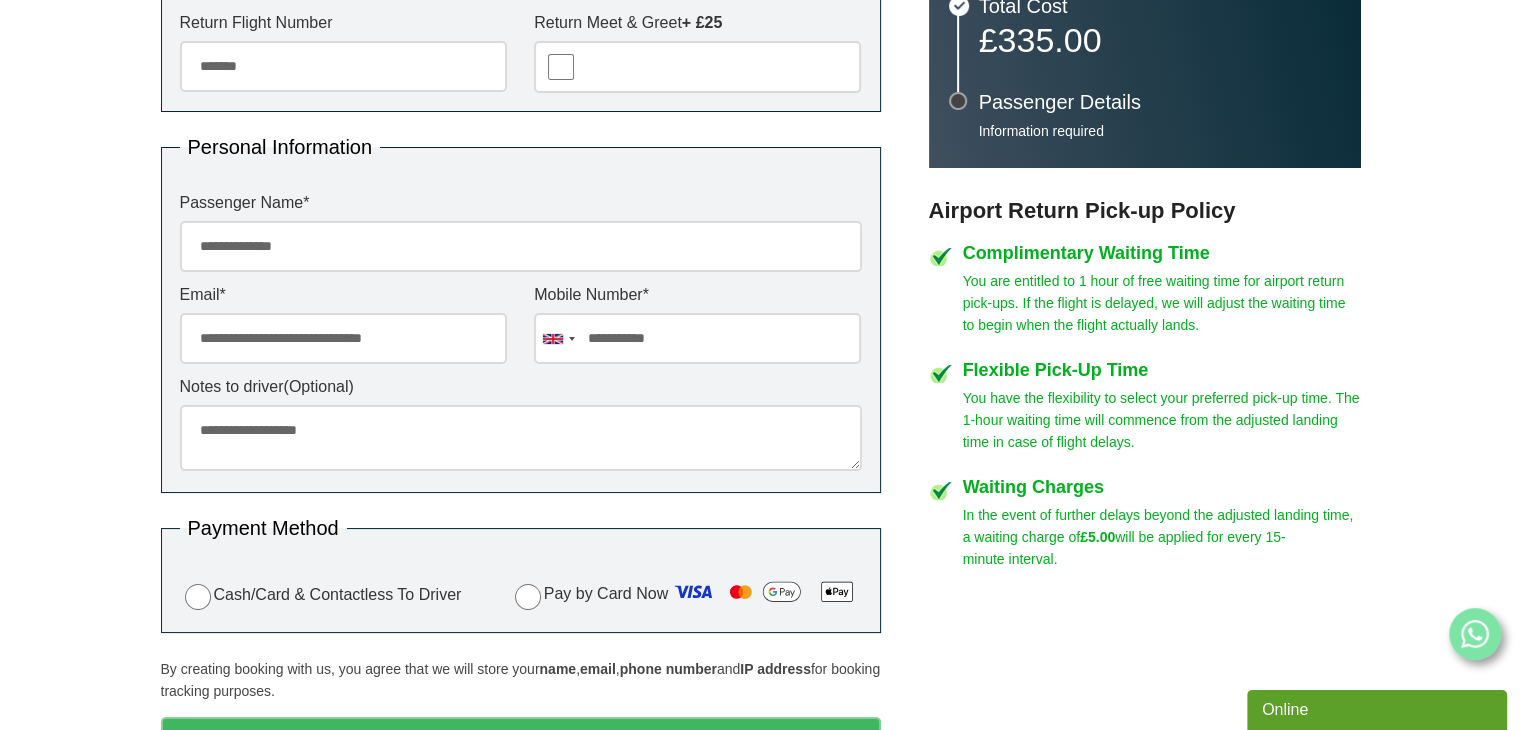 drag, startPoint x: 337, startPoint y: 434, endPoint x: 360, endPoint y: 433, distance: 23.021729 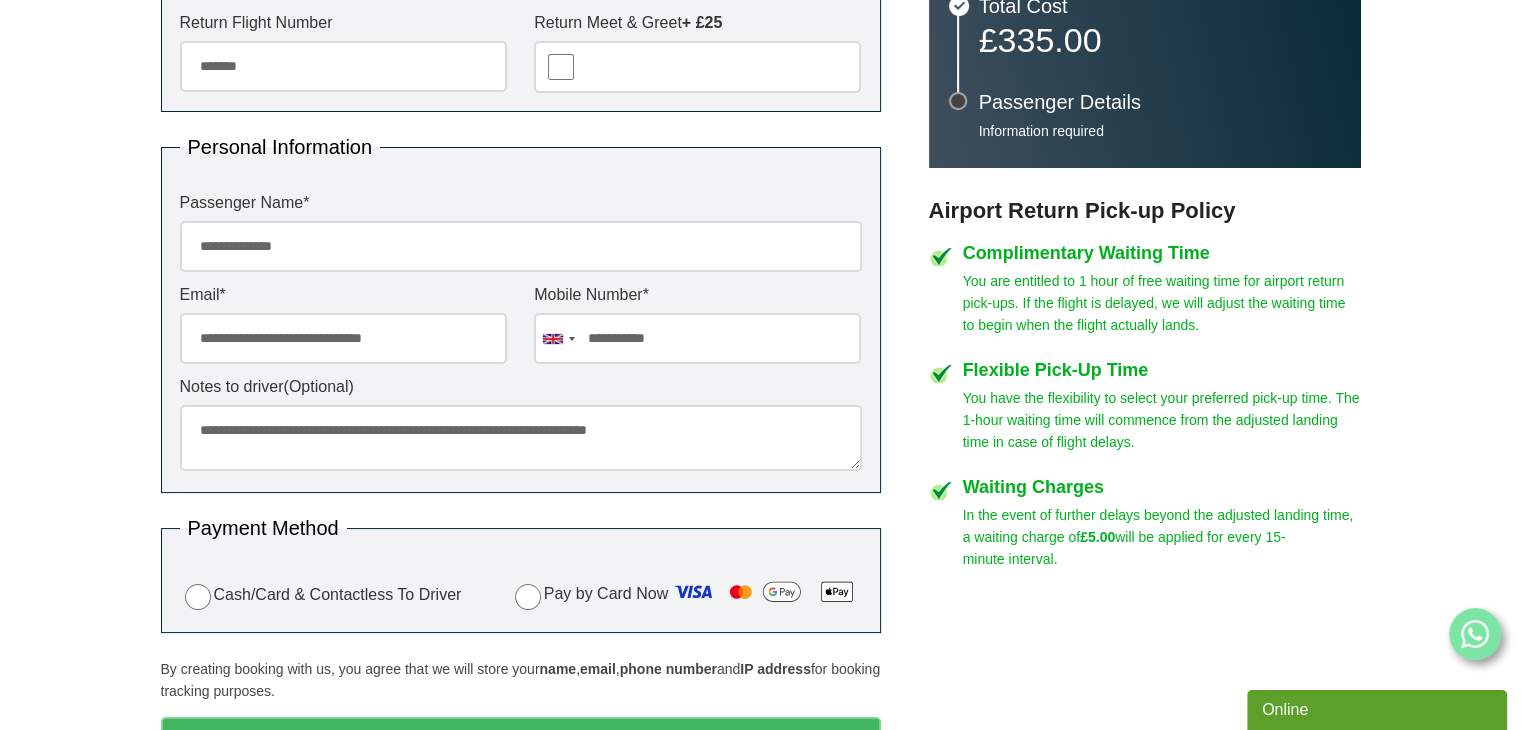 click on "**********" at bounding box center [521, 438] 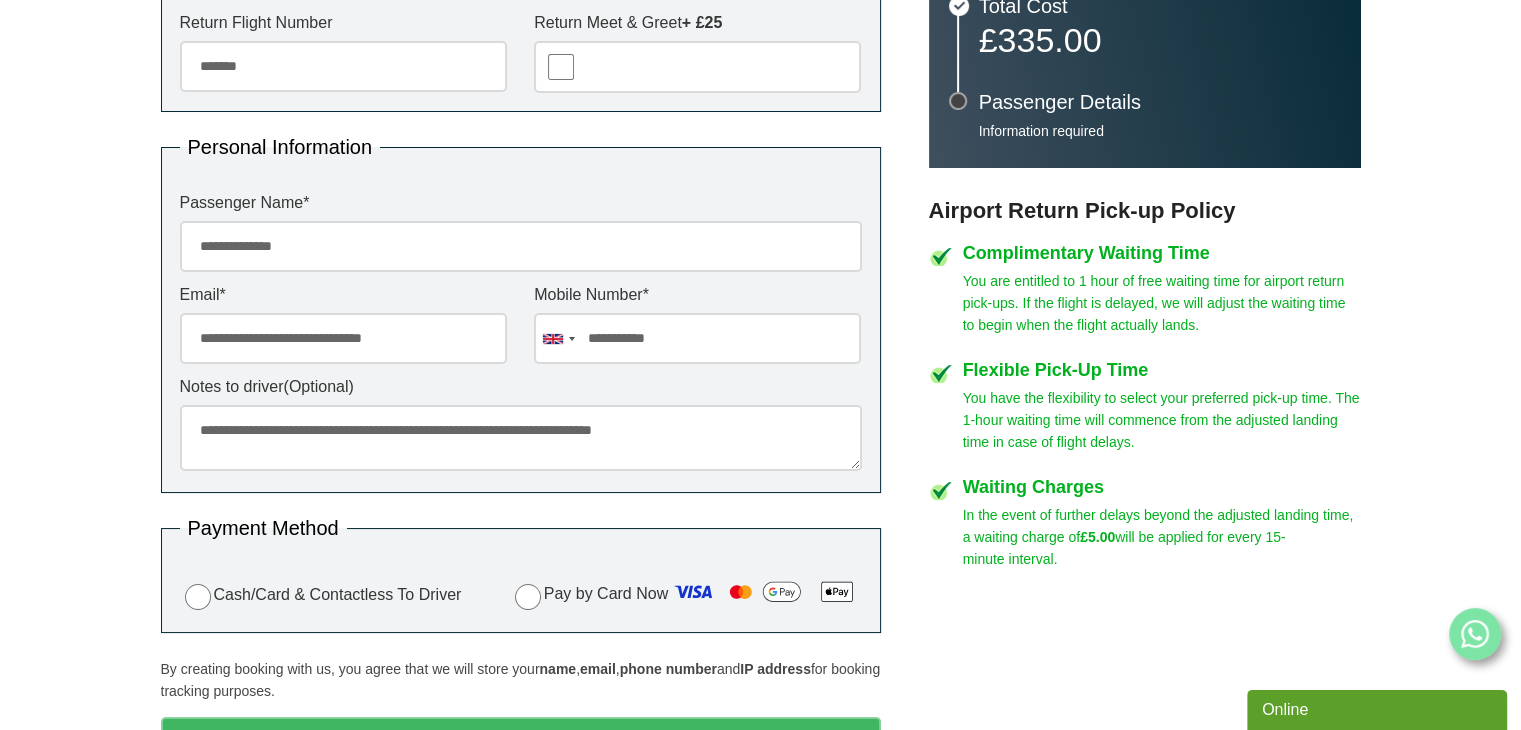 click on "**********" at bounding box center [521, 438] 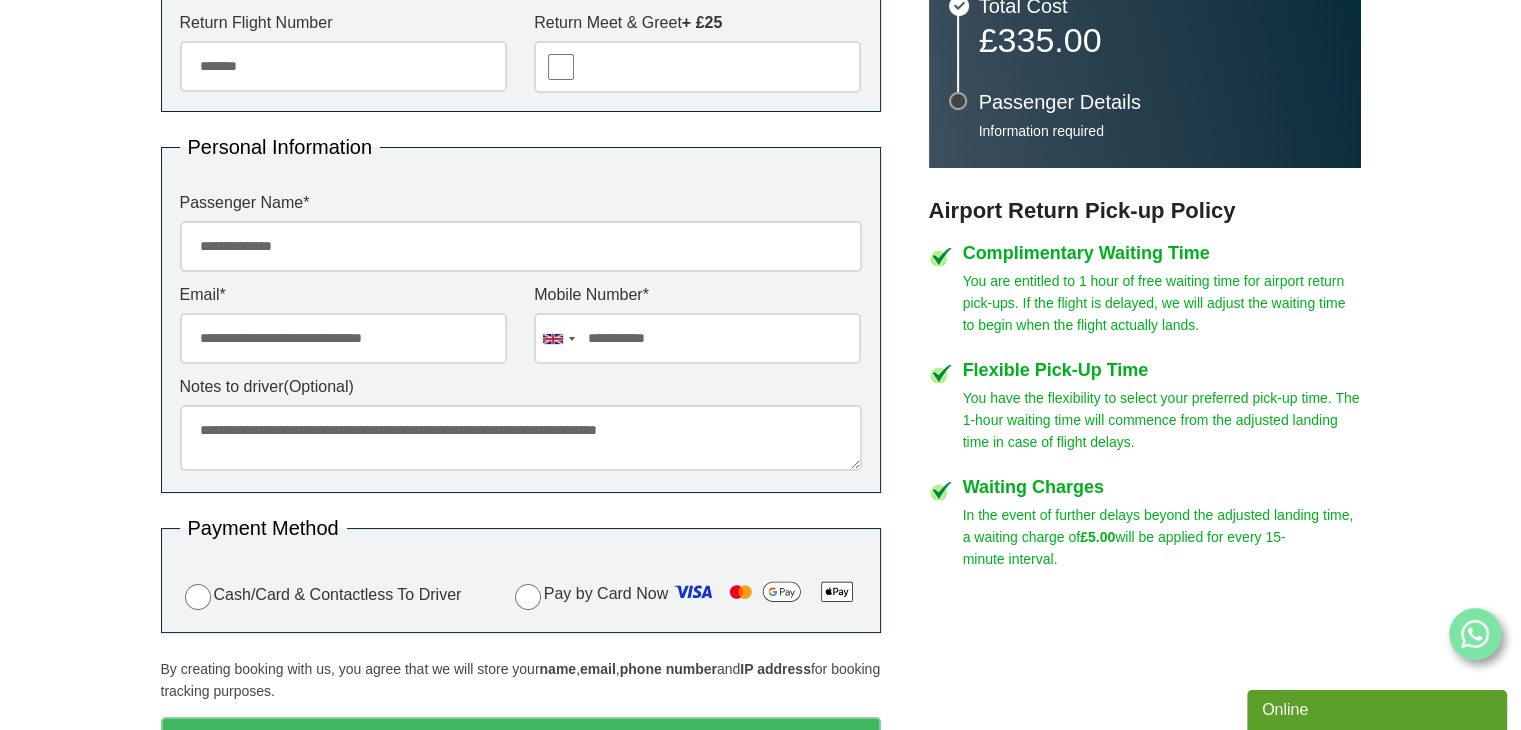 click on "**********" at bounding box center [521, 438] 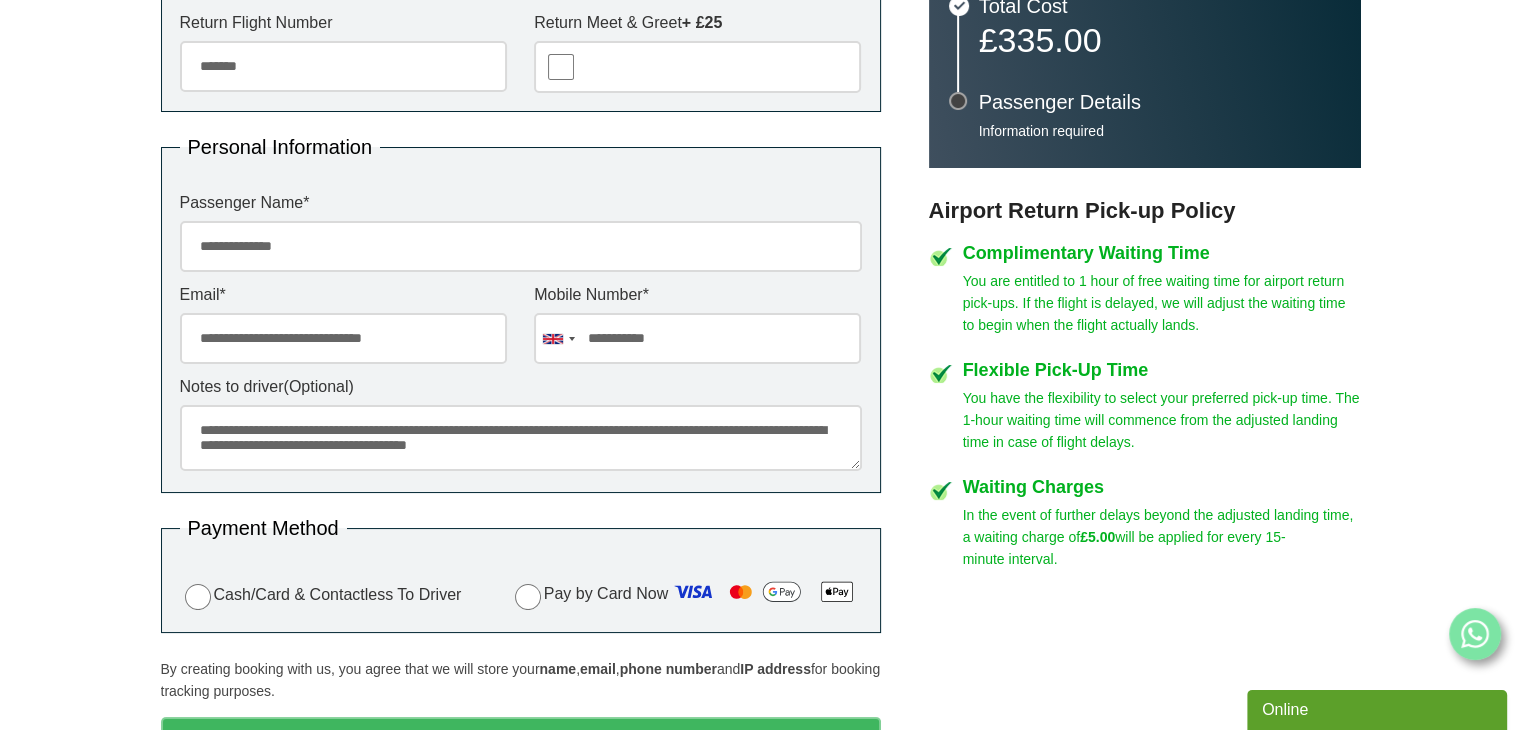 click on "**********" at bounding box center [521, 438] 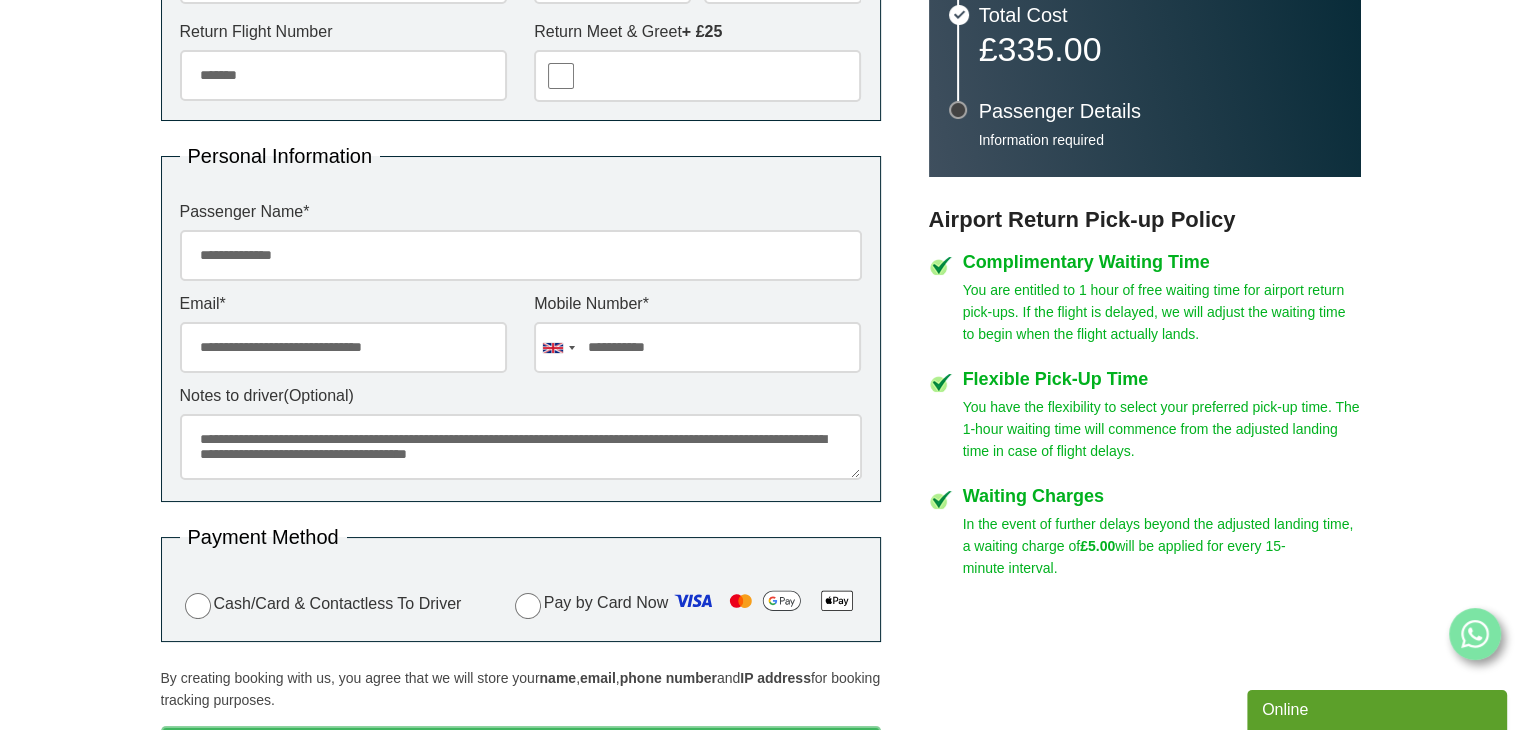 scroll, scrollTop: 800, scrollLeft: 0, axis: vertical 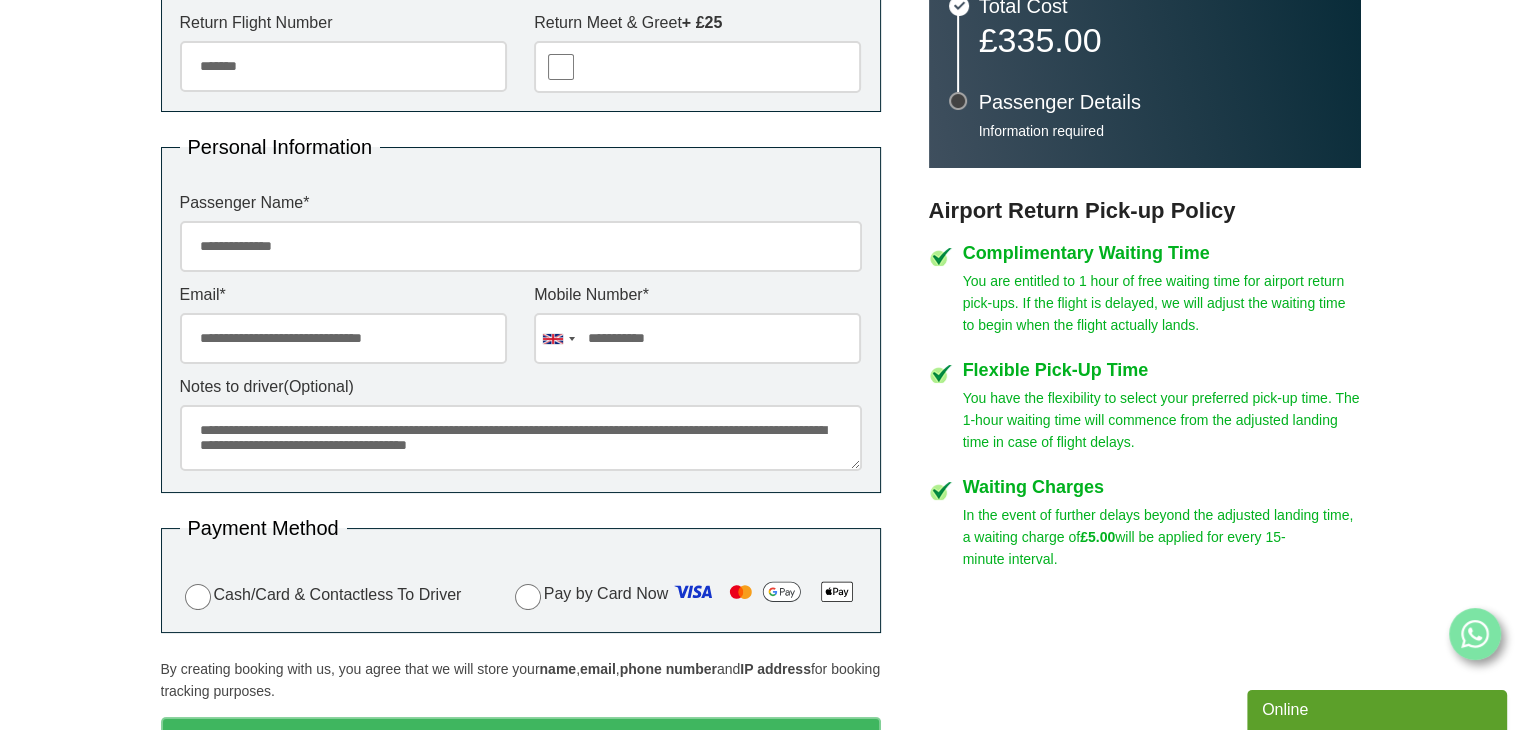 click on "**********" at bounding box center (521, 438) 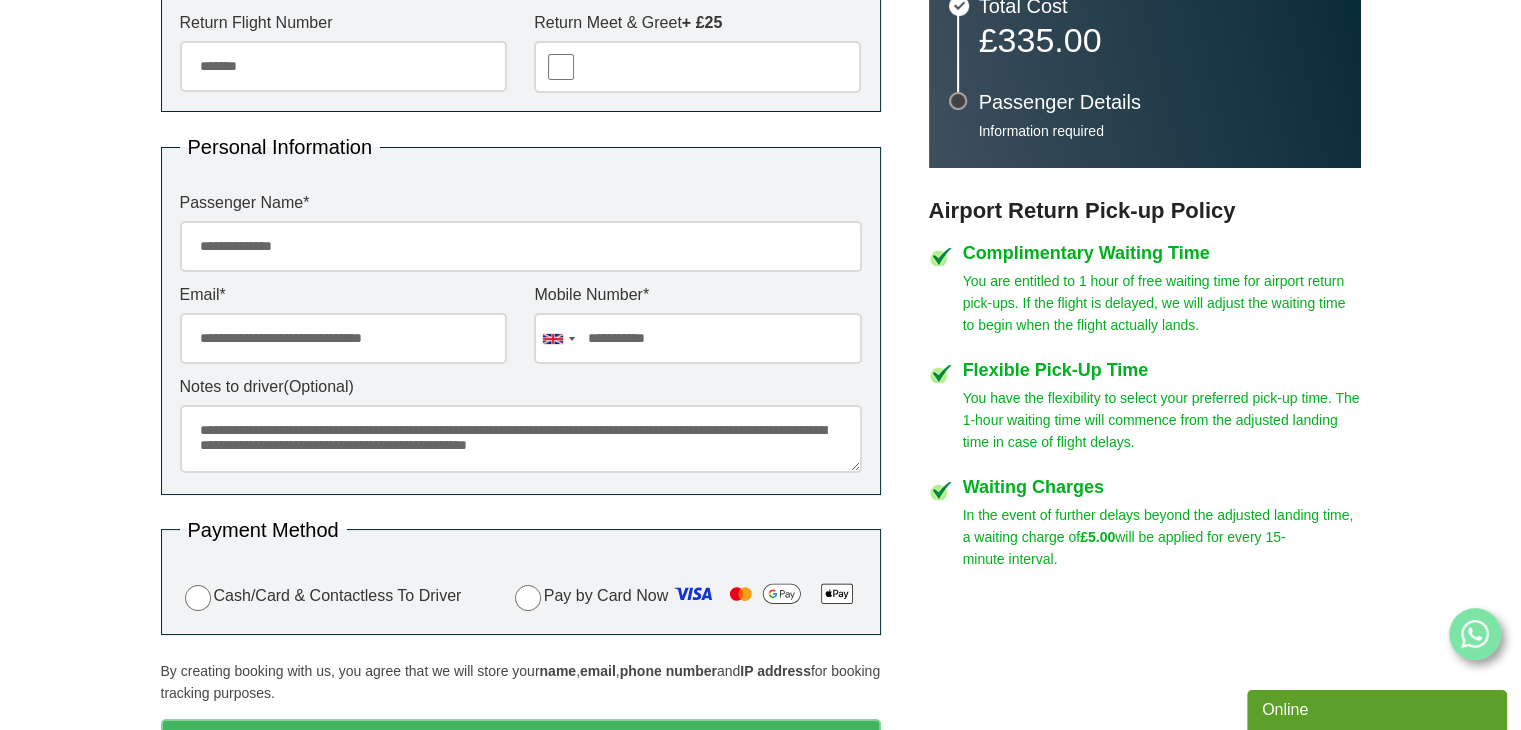 scroll, scrollTop: 0, scrollLeft: 0, axis: both 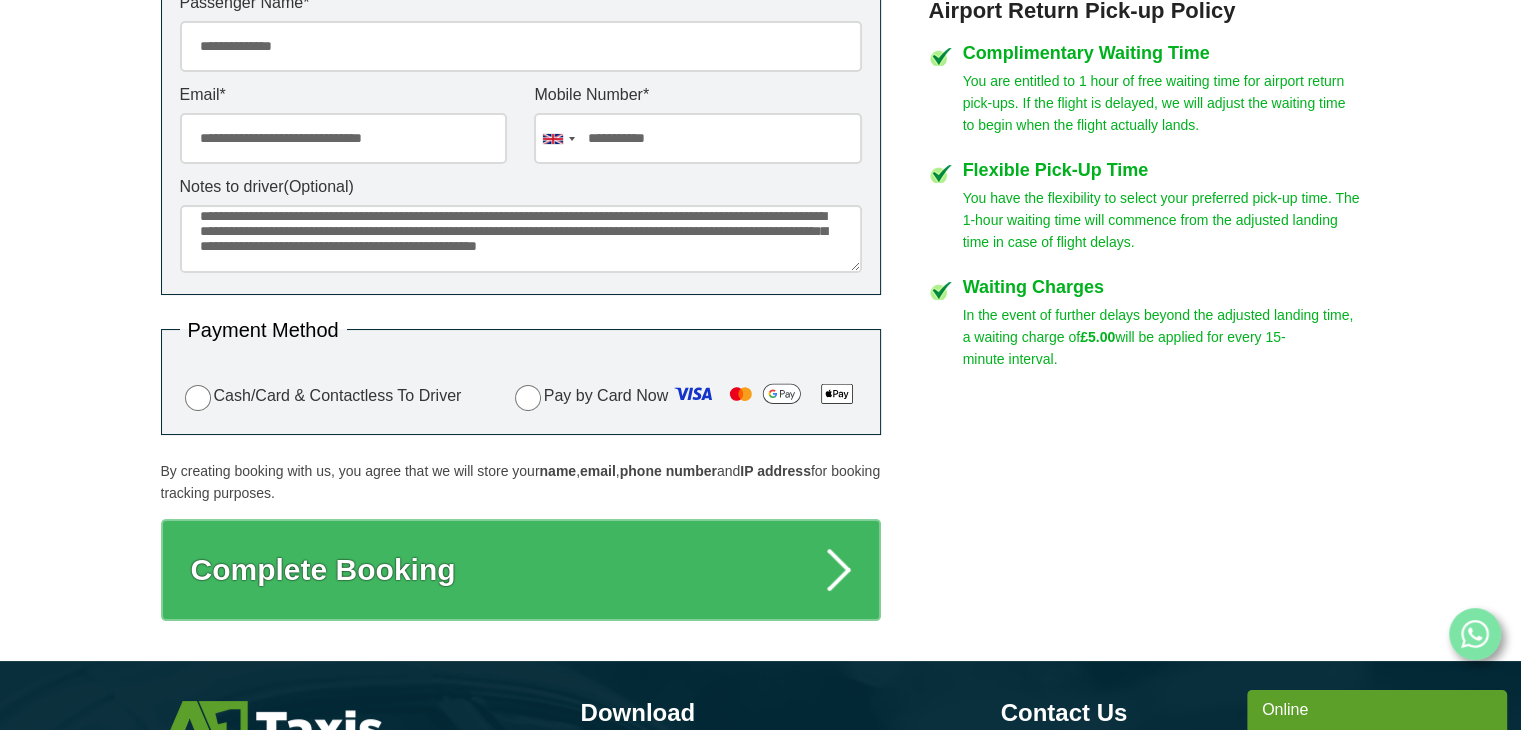 click on "**********" at bounding box center (521, 238) 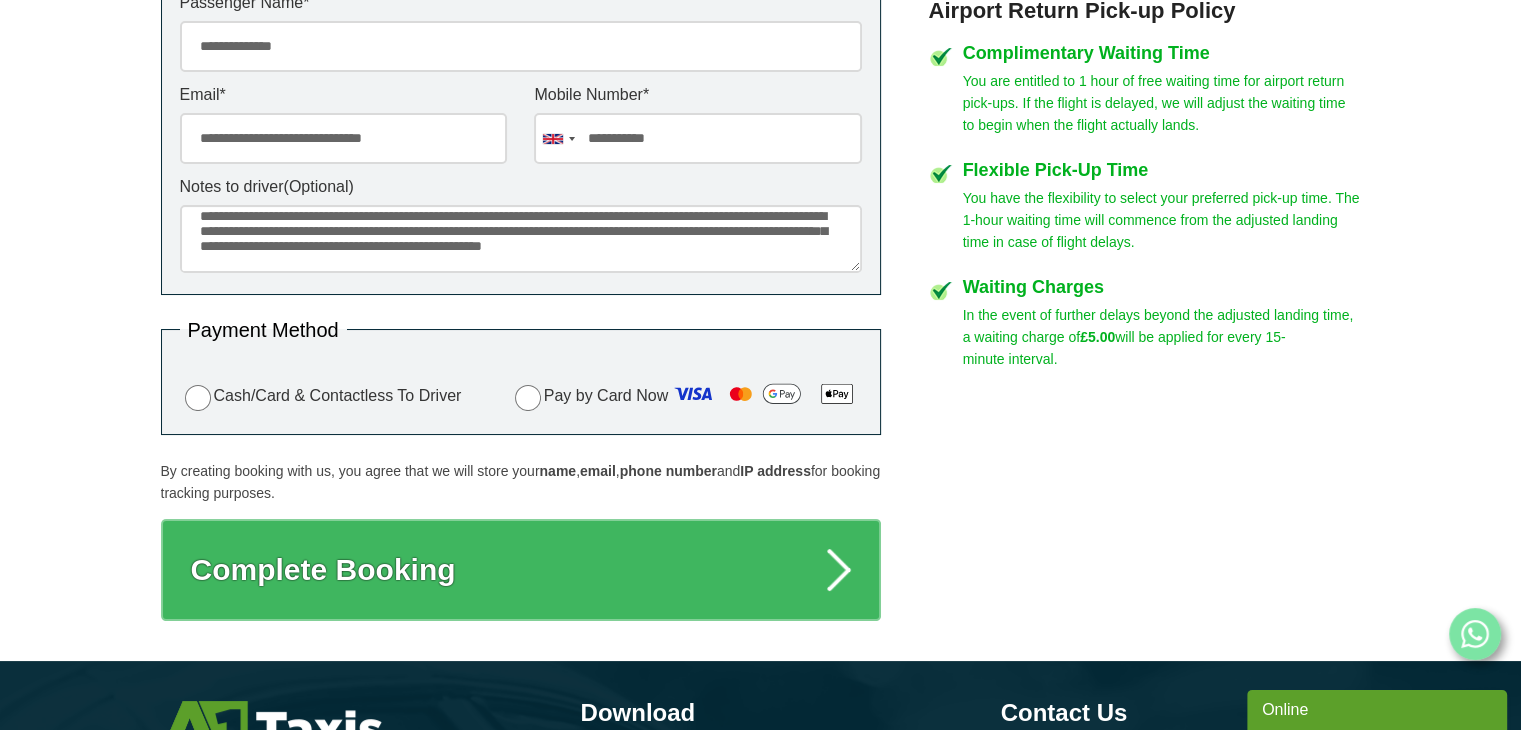click on "**********" at bounding box center (521, 238) 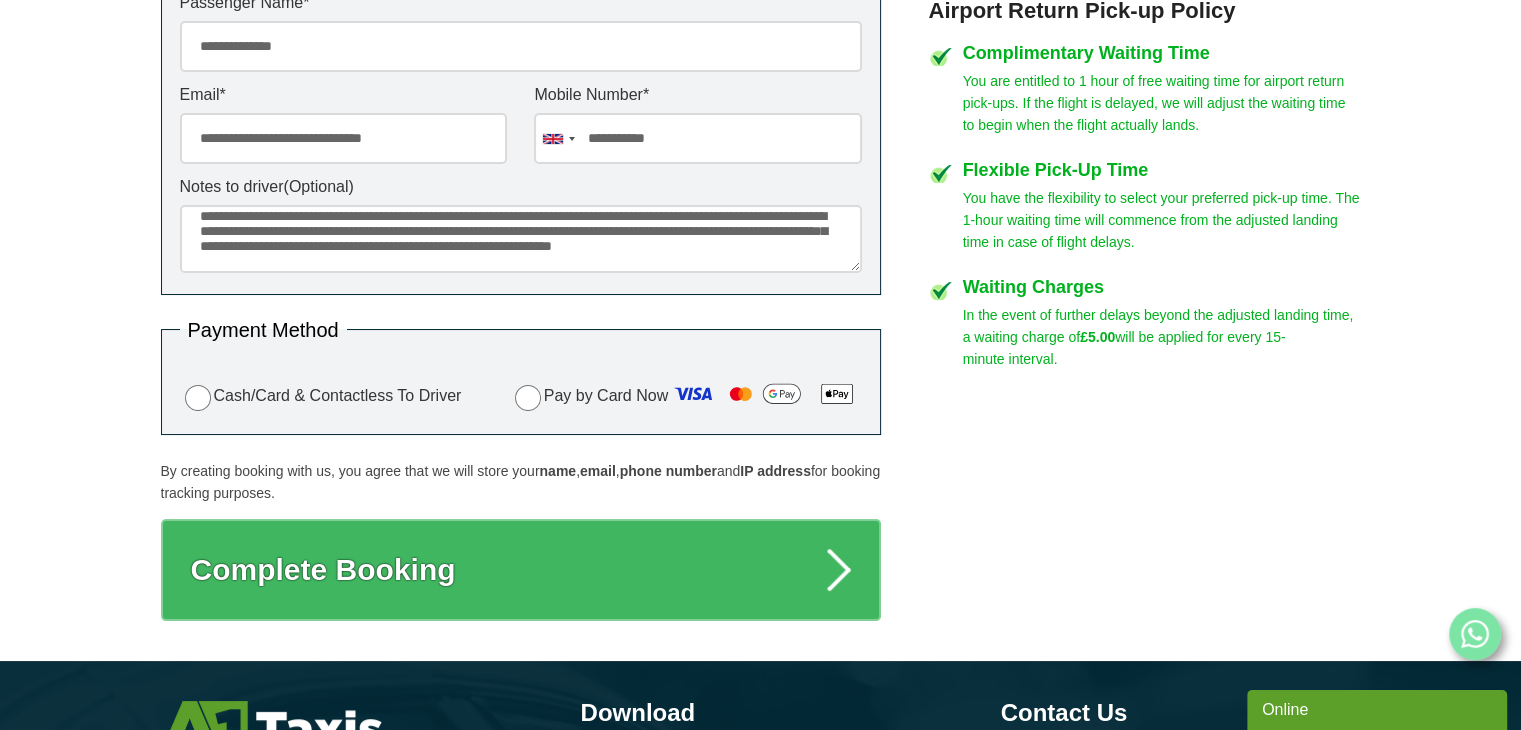scroll, scrollTop: 32, scrollLeft: 0, axis: vertical 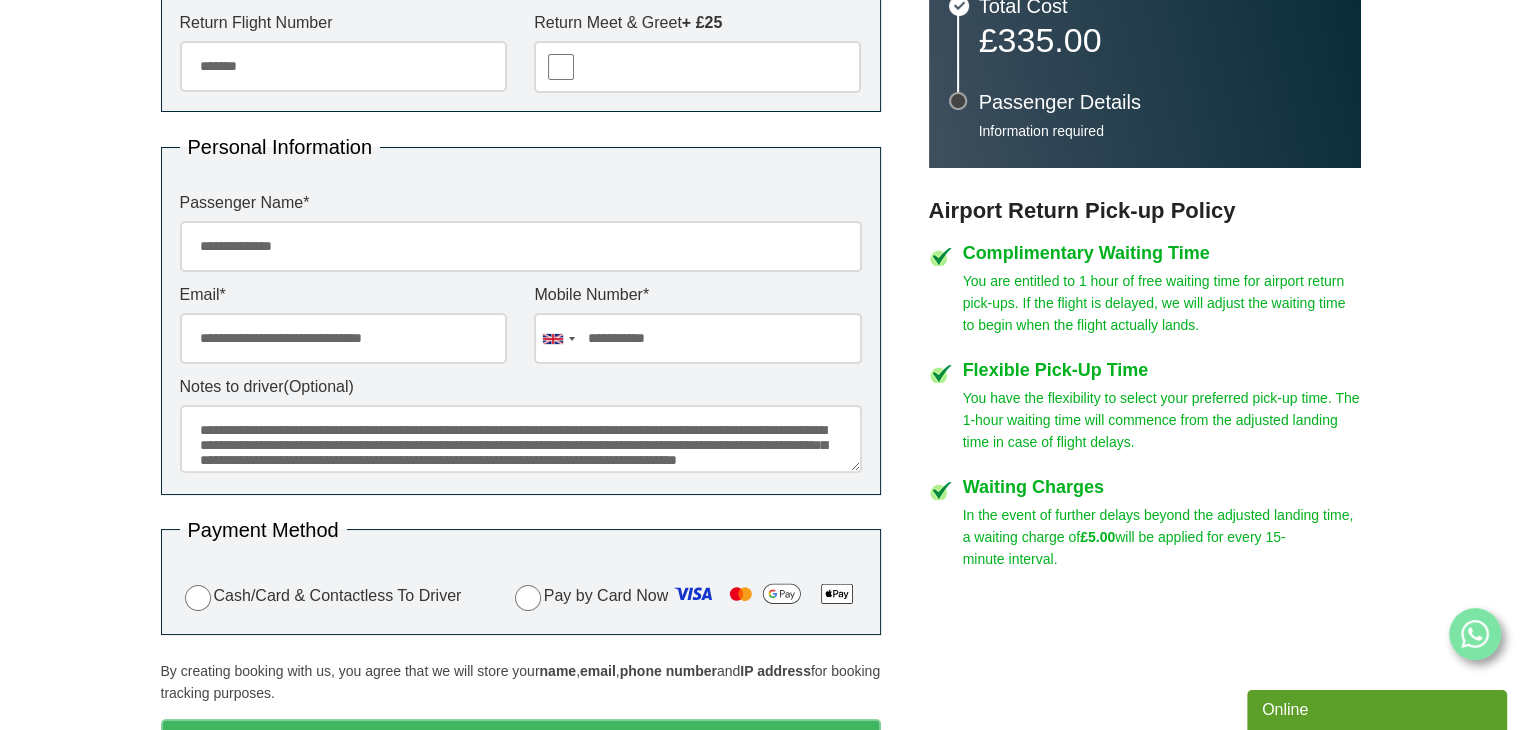 type on "**********" 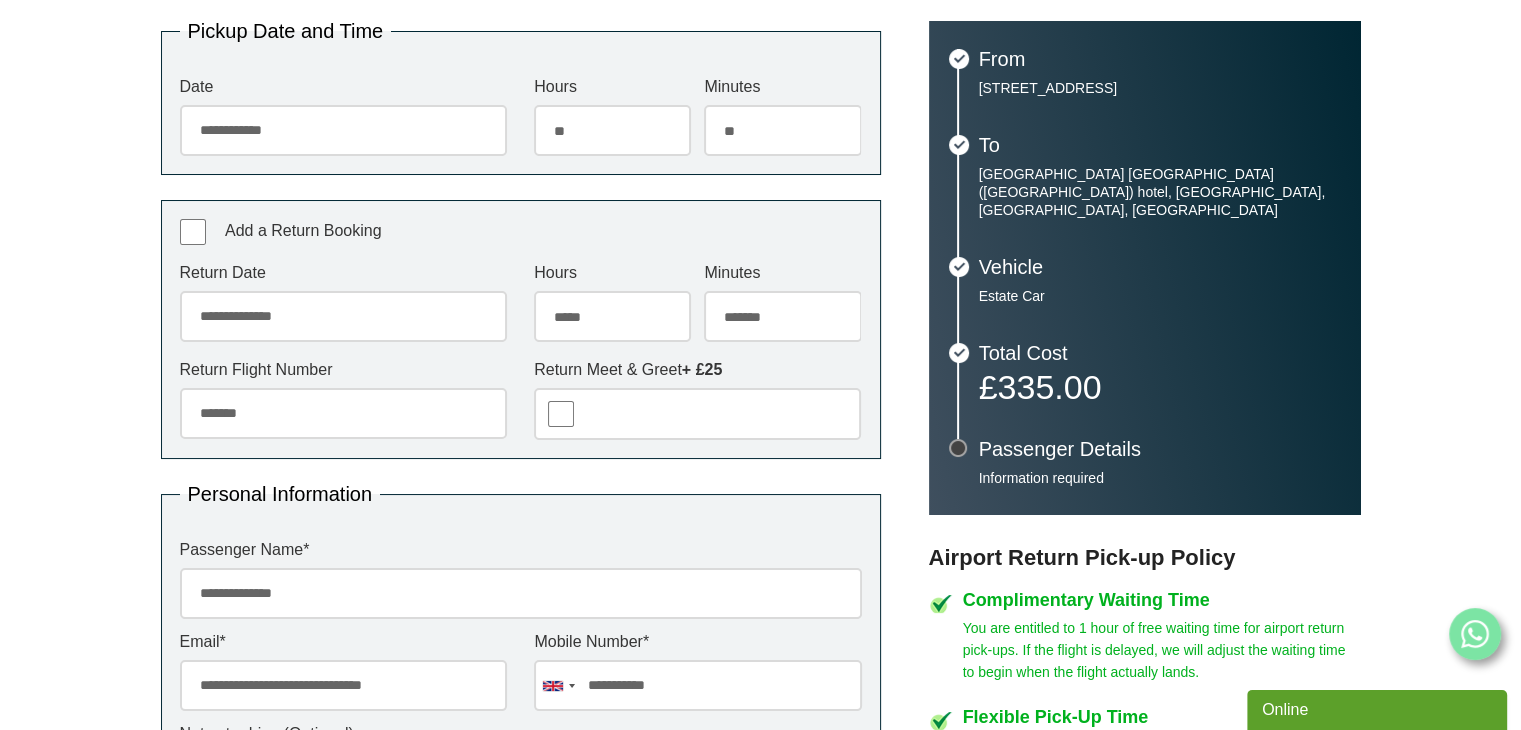 scroll, scrollTop: 448, scrollLeft: 0, axis: vertical 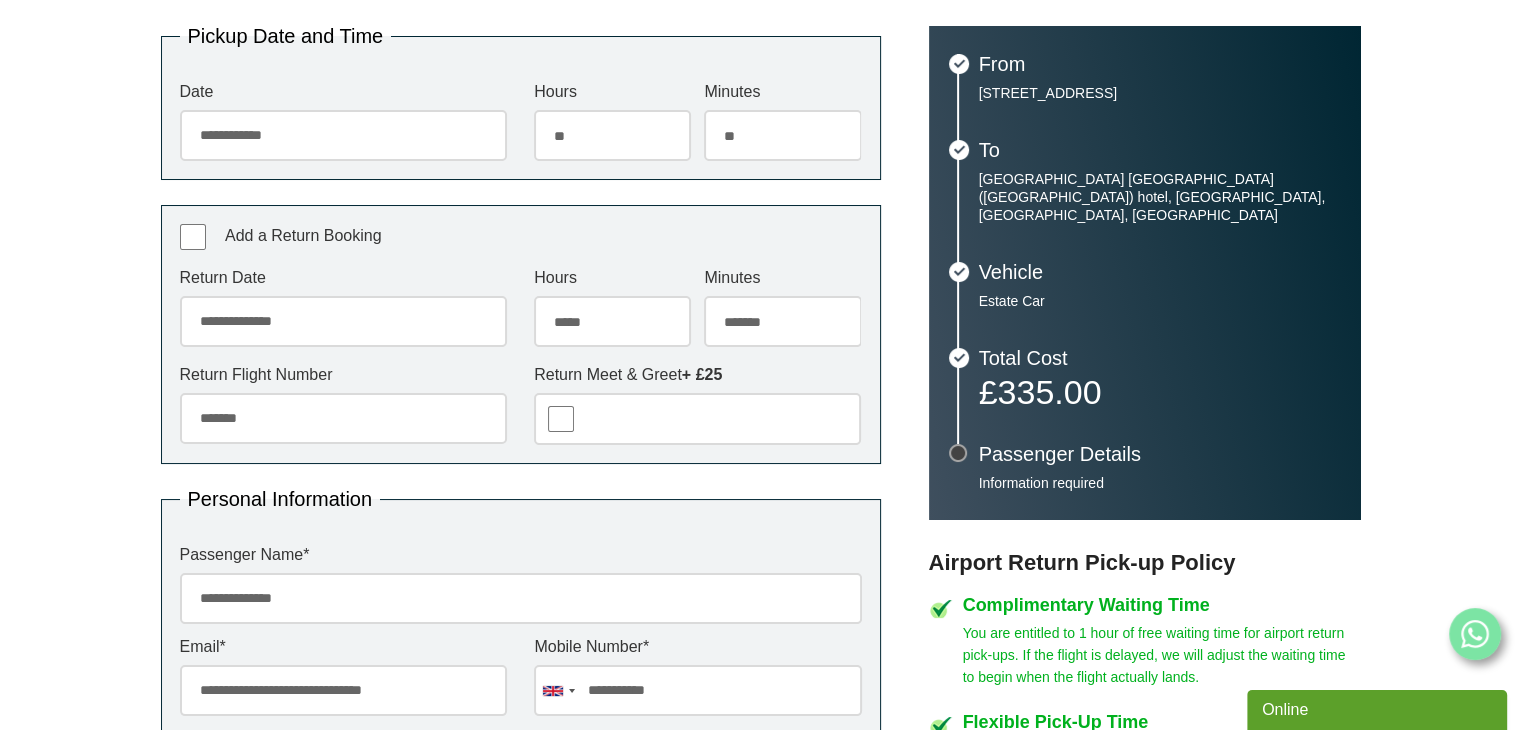 click on "**
**
**
**
**
**
**
**
** ** ** ** ** ** ** ** ** ** ** ** ** ** **" at bounding box center (612, 135) 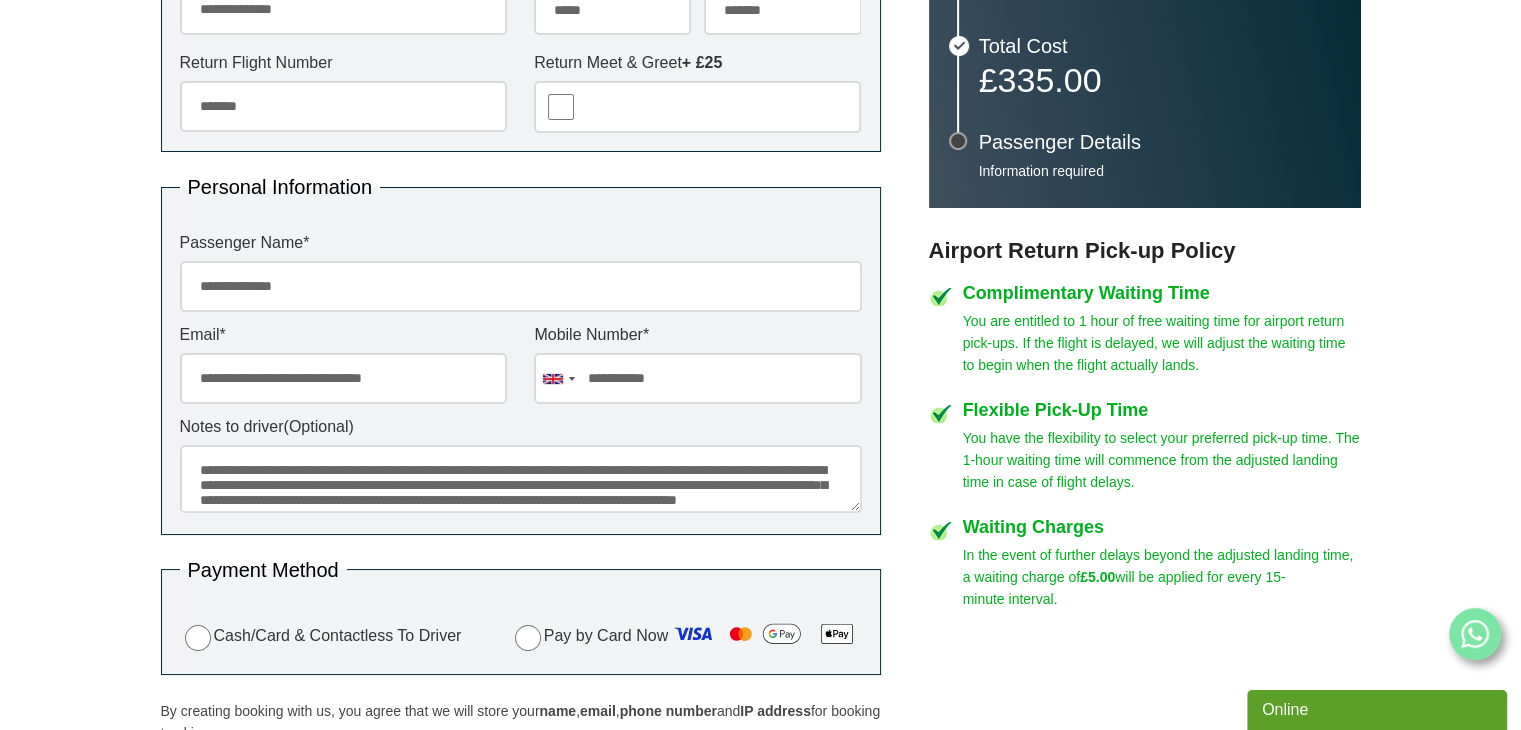 scroll, scrollTop: 848, scrollLeft: 0, axis: vertical 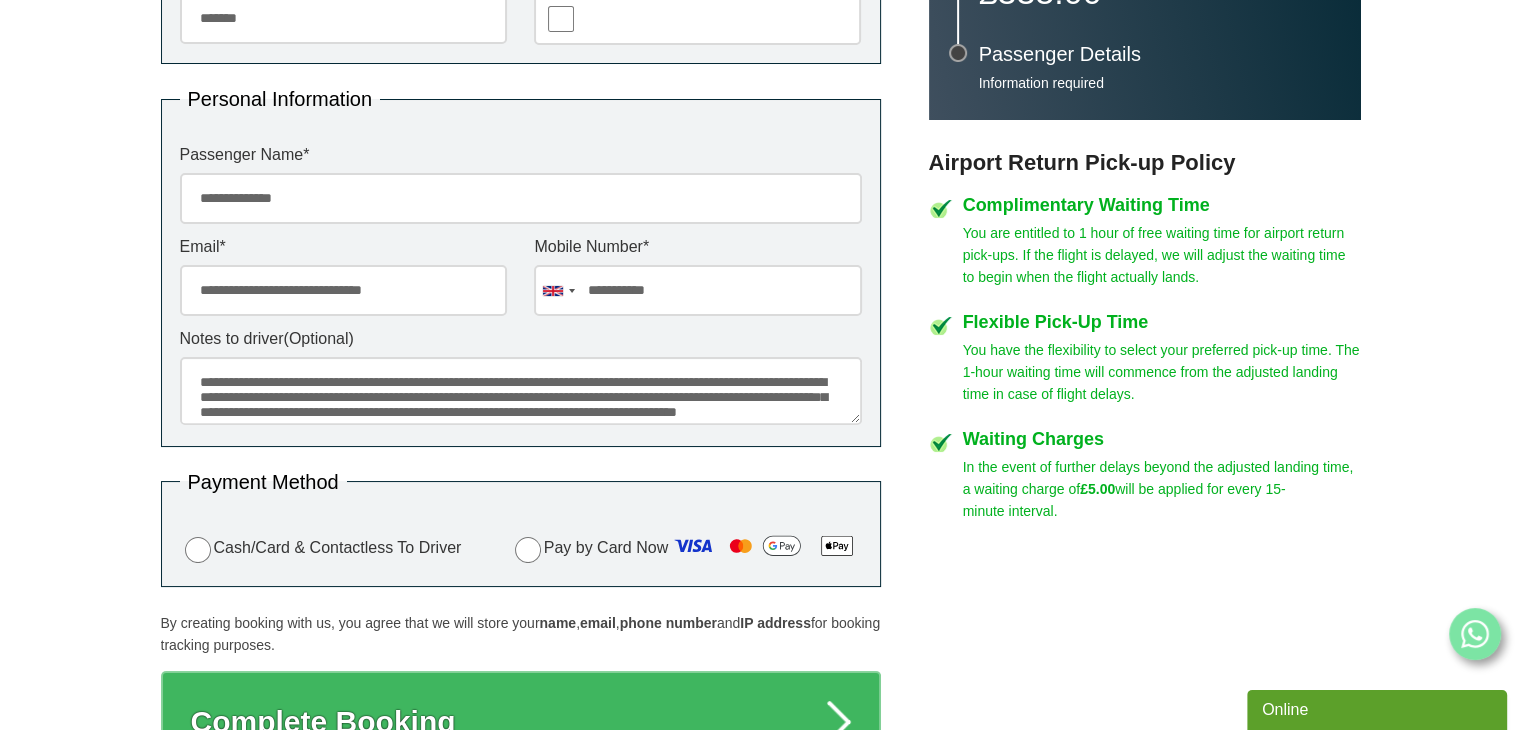 click on "**********" at bounding box center [521, 390] 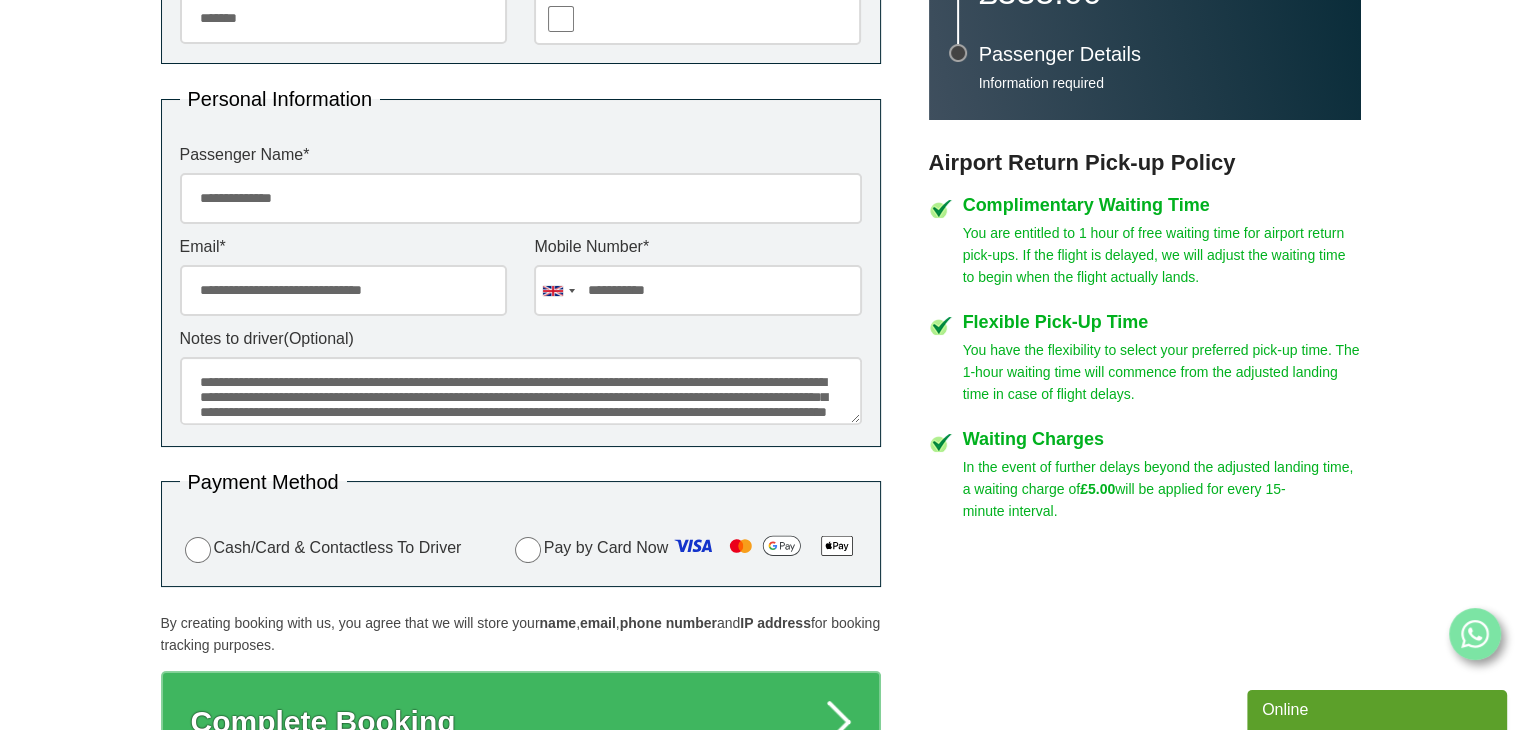 click on "**********" at bounding box center (521, 390) 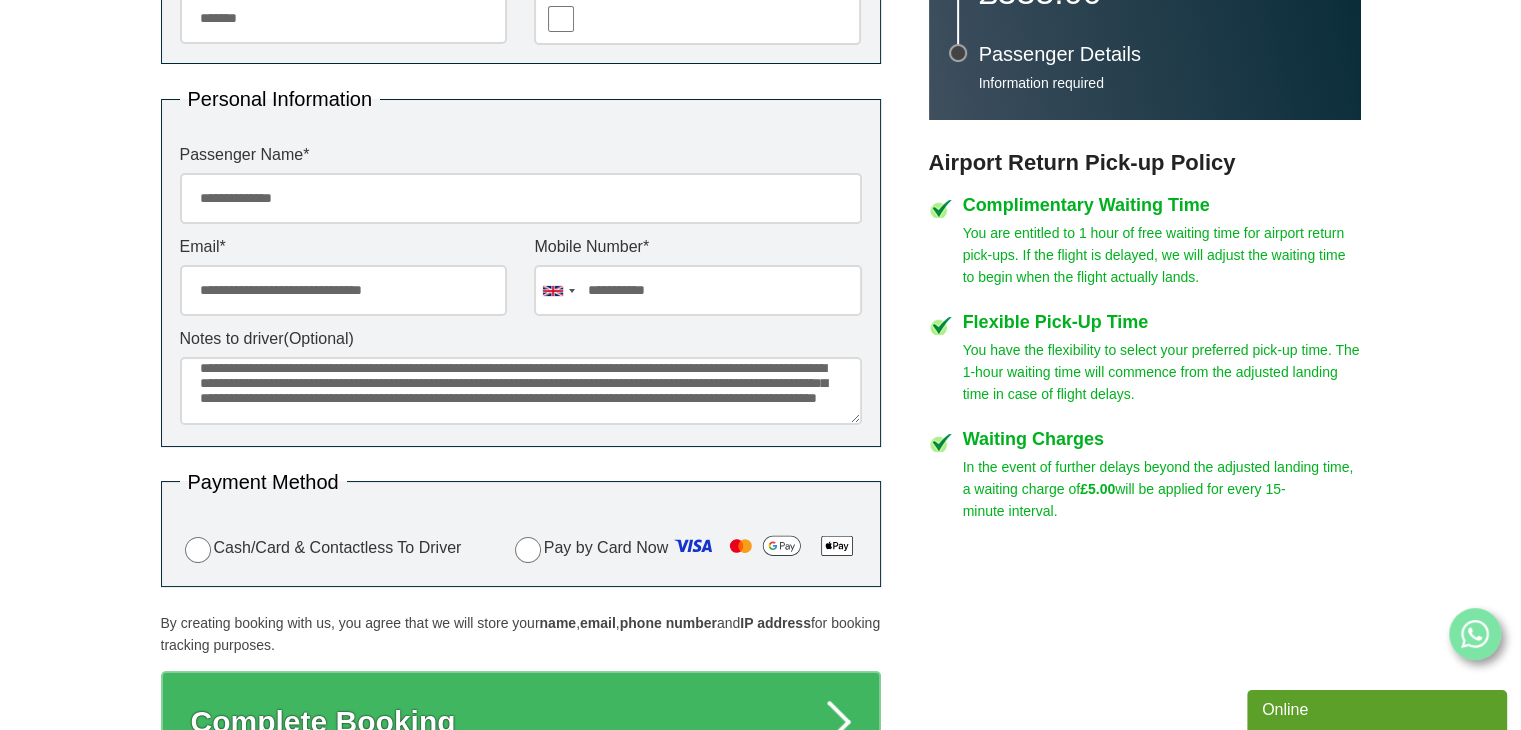 scroll, scrollTop: 40, scrollLeft: 0, axis: vertical 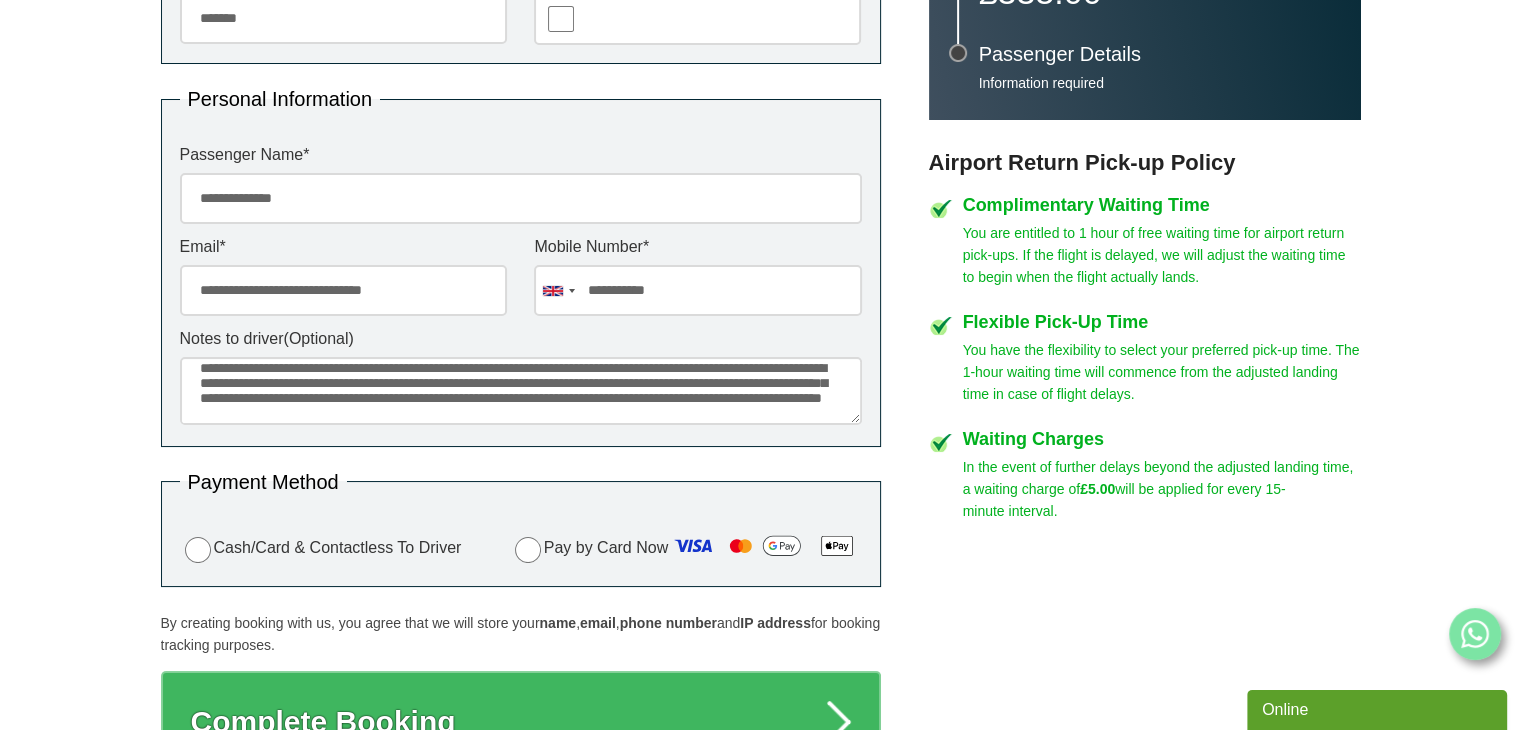 click on "**********" at bounding box center [521, 390] 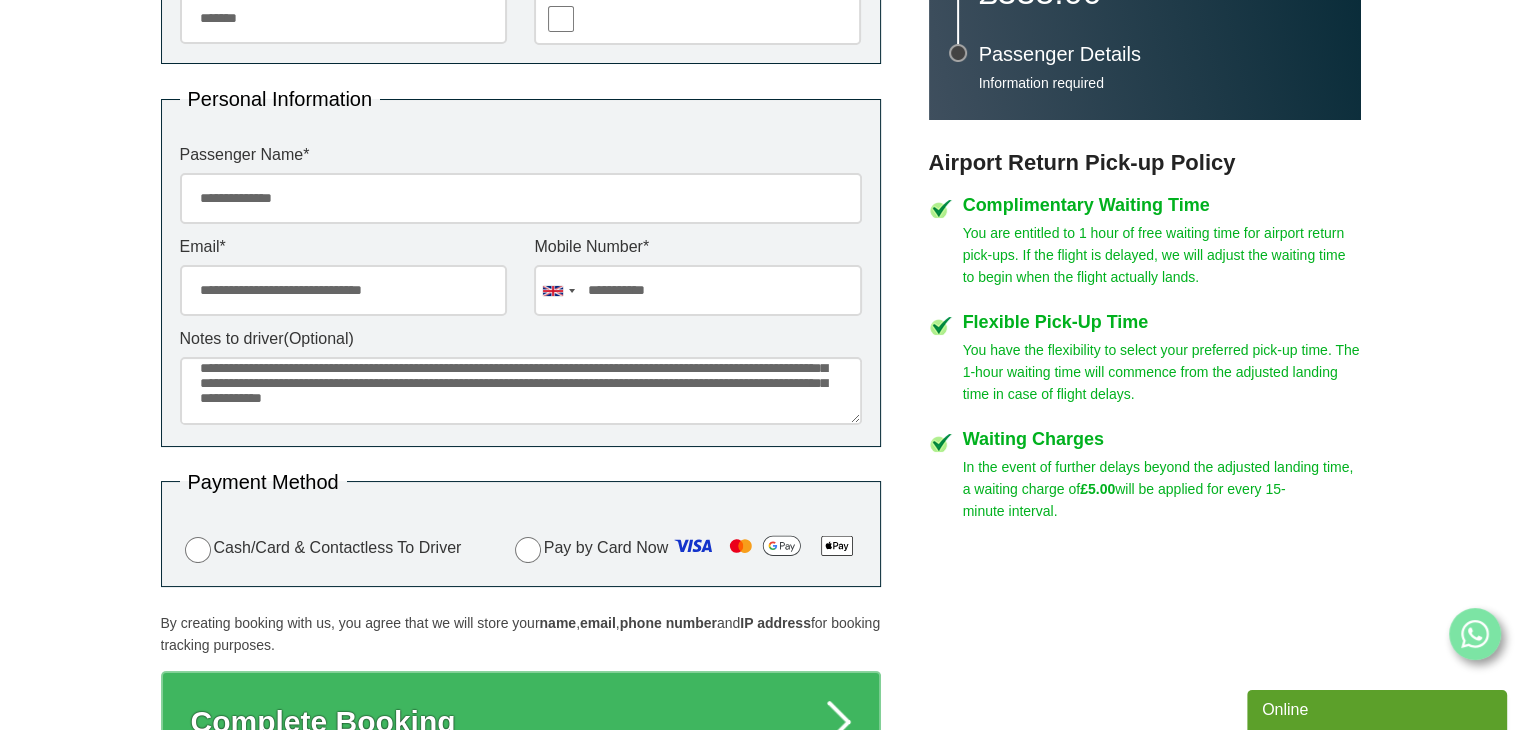 scroll, scrollTop: 48, scrollLeft: 0, axis: vertical 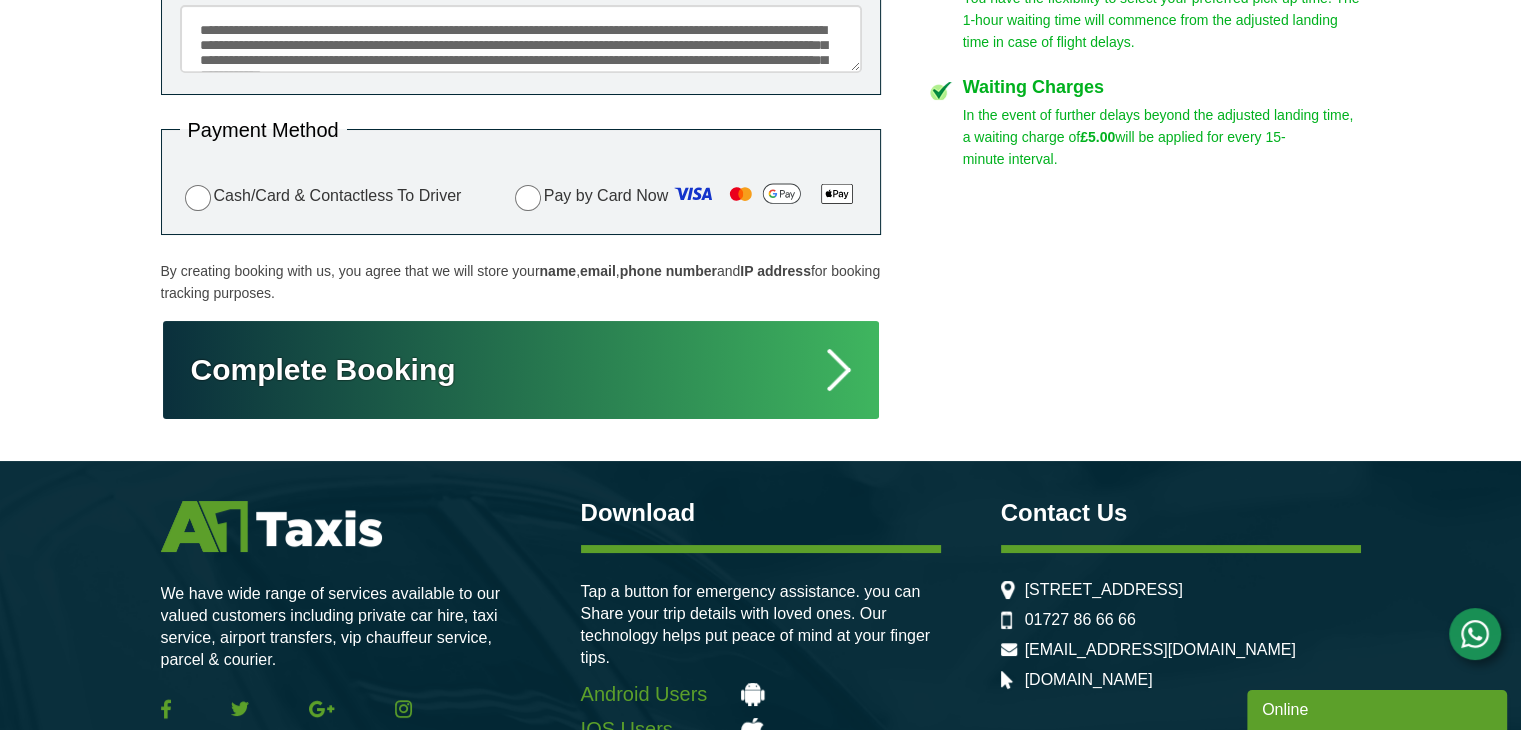 type on "**********" 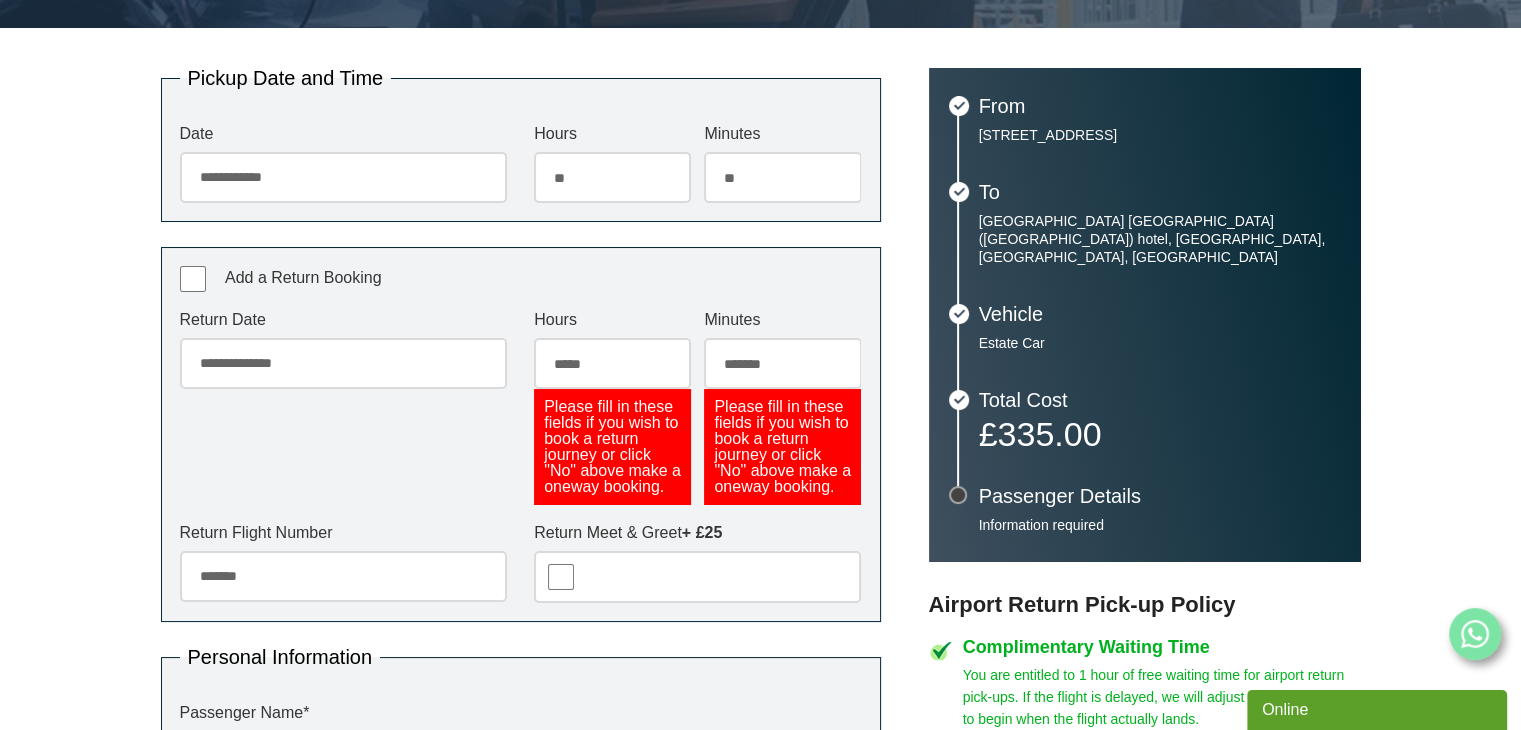 click on "*****
**
**
**
**
**
**
** ** ** ** ** ** ** ** ** ** ** ** ** ** ** ** ** **" at bounding box center [612, 363] 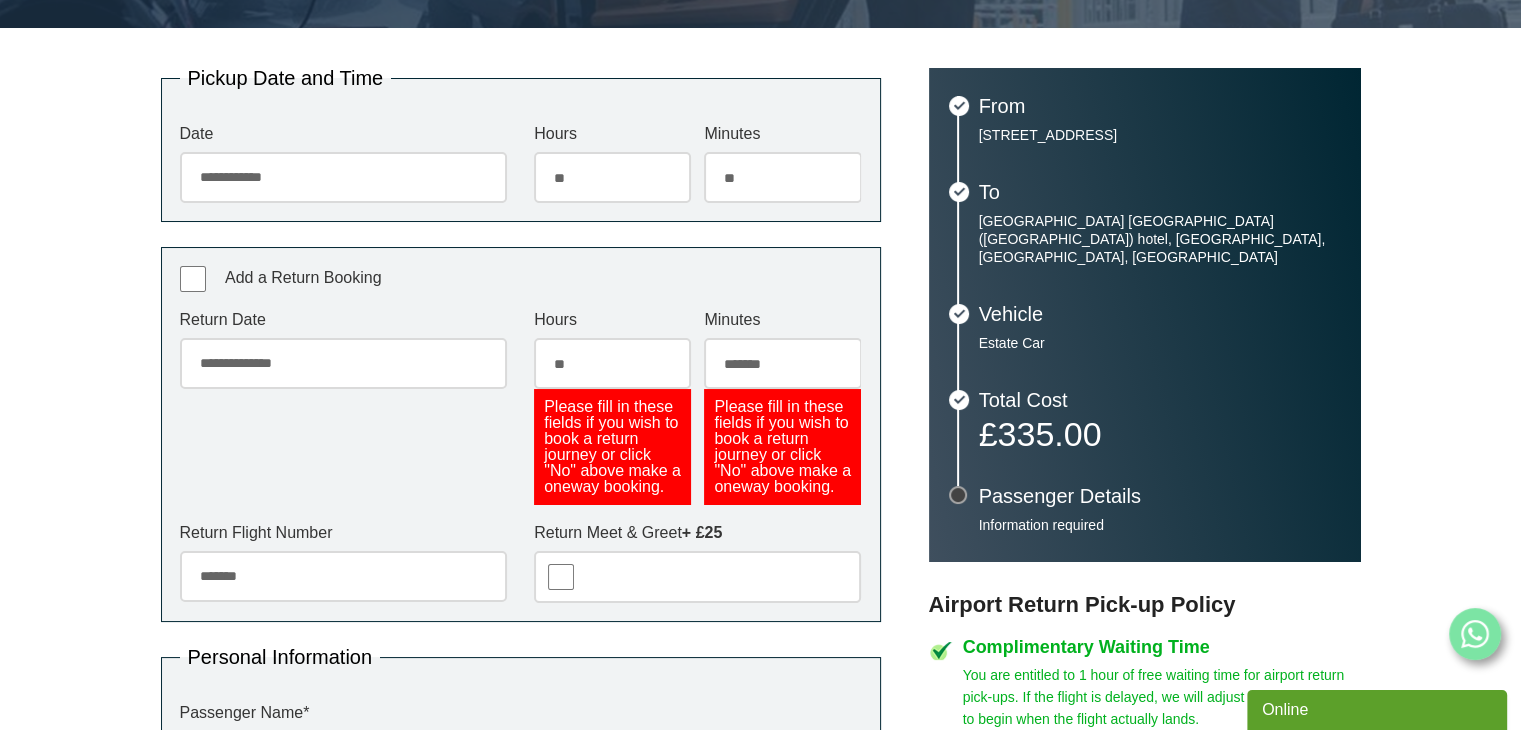 click on "*****
**
**
**
**
**
**
** ** ** ** ** ** ** ** ** ** ** ** ** ** ** ** ** **" at bounding box center [612, 363] 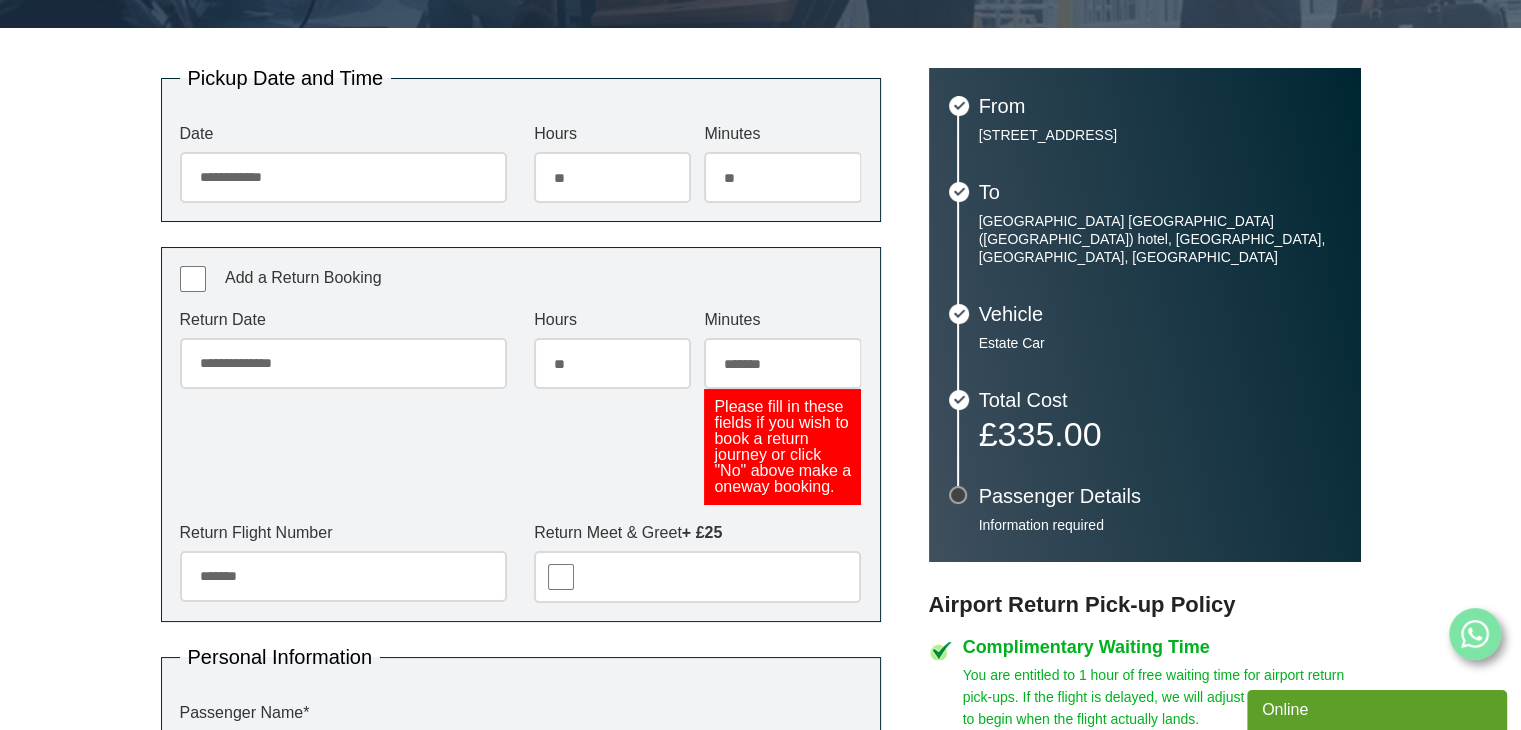 click on "*******
**
**
**
**
**
**
** ** ** ** ** ** ** ** ** ** ** ** ** ** ** ** ** ** ** ** ** ** ** ** ** ** **" at bounding box center [782, 363] 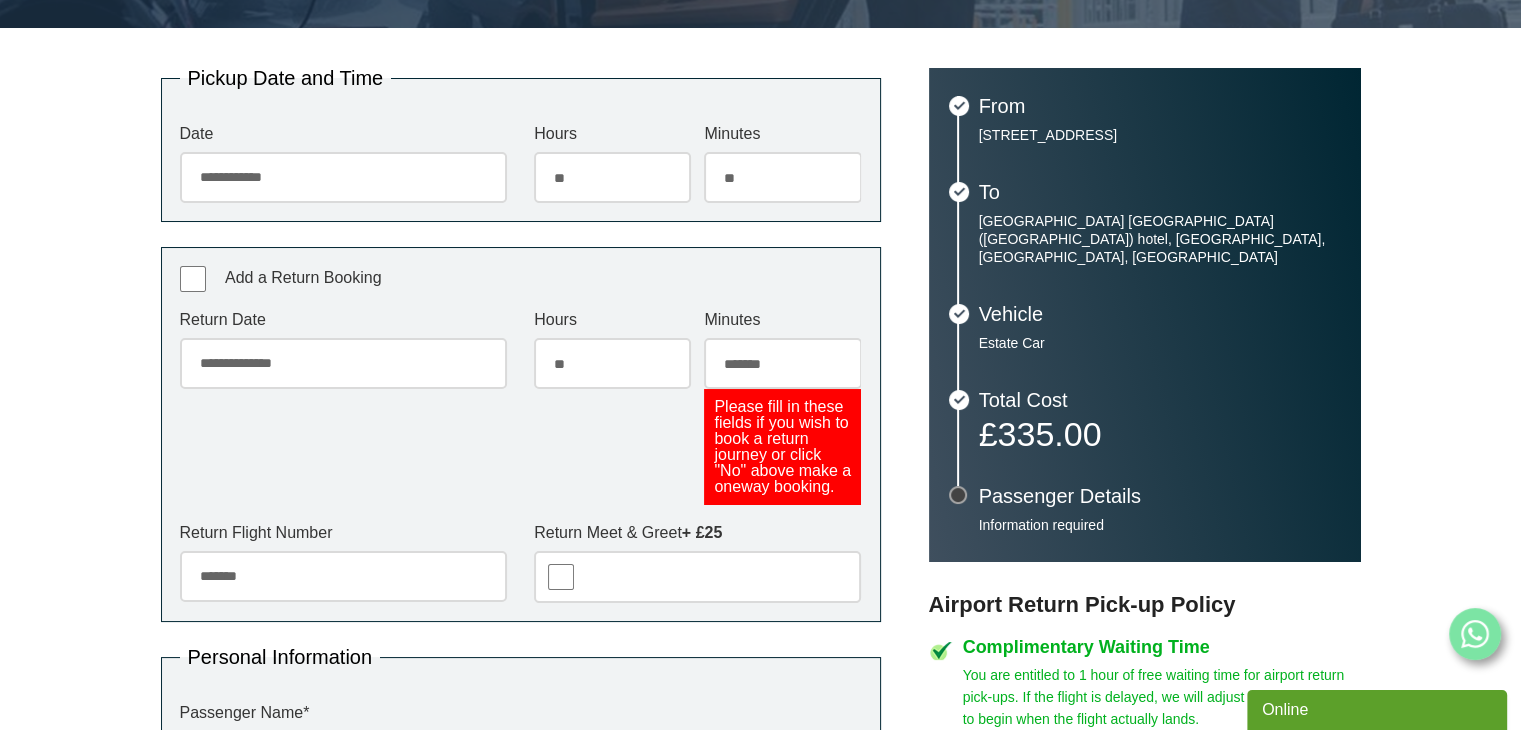 select on "**" 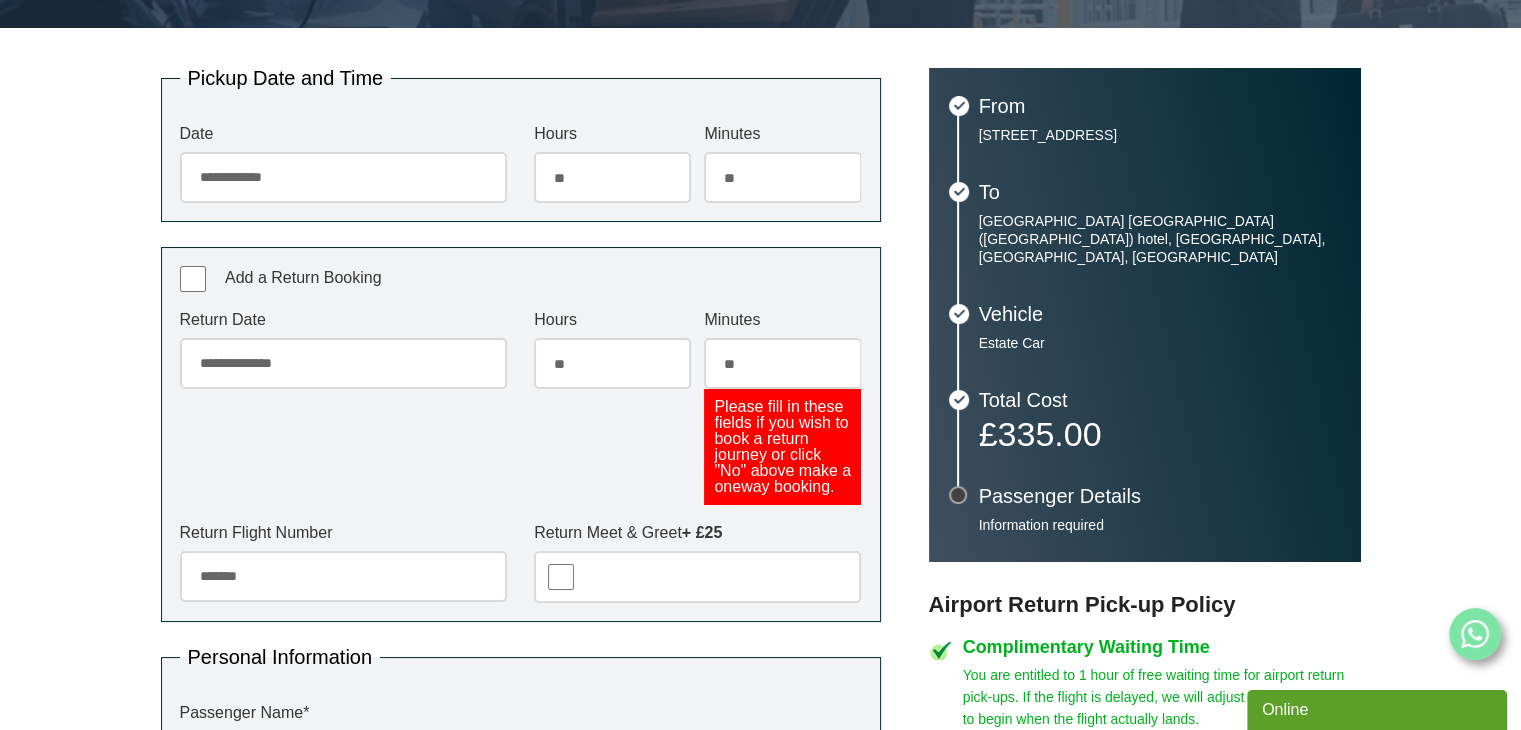 click on "*******
**
**
**
**
**
**
** ** ** ** ** ** ** ** ** ** ** ** ** ** ** ** ** ** ** ** ** ** ** ** ** ** **" at bounding box center [782, 363] 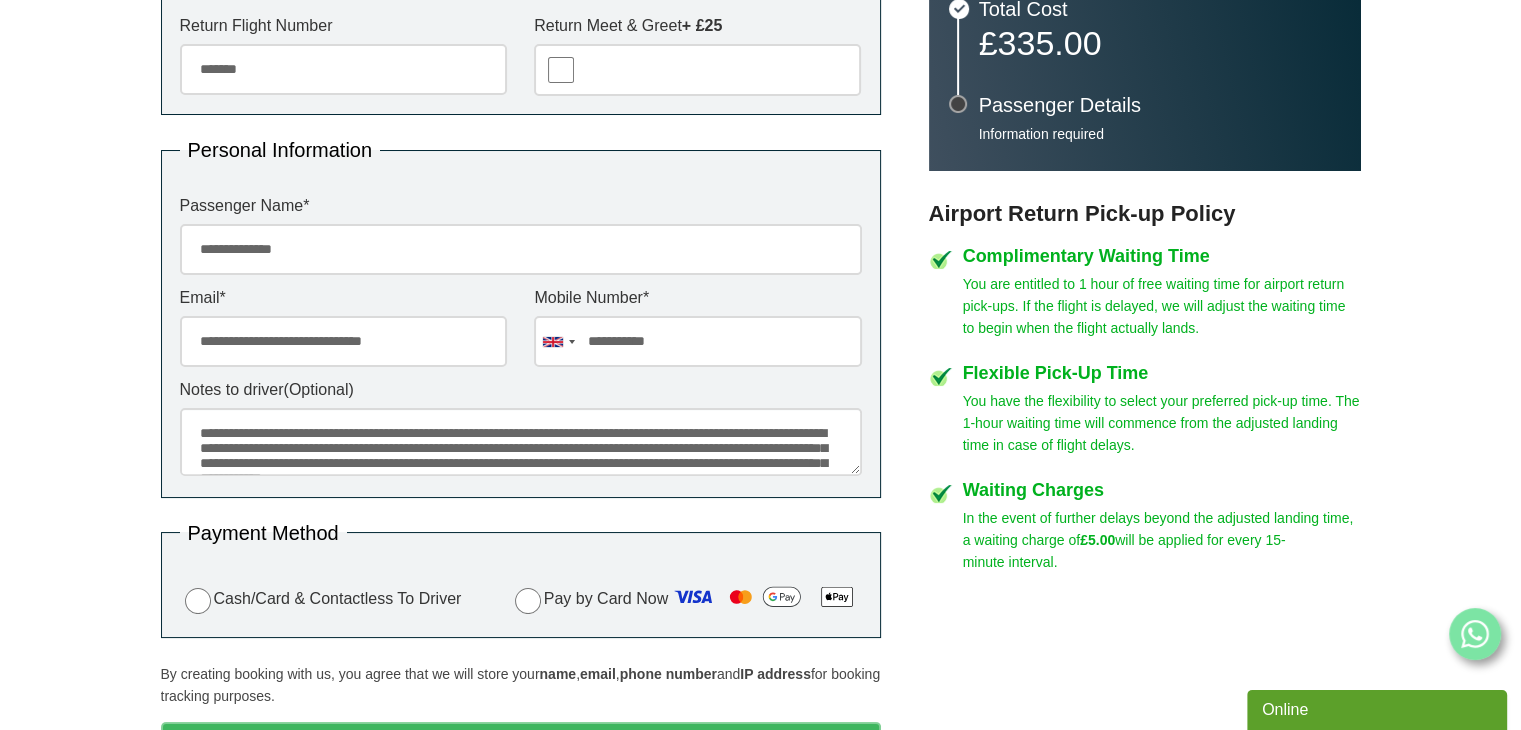 scroll, scrollTop: 806, scrollLeft: 0, axis: vertical 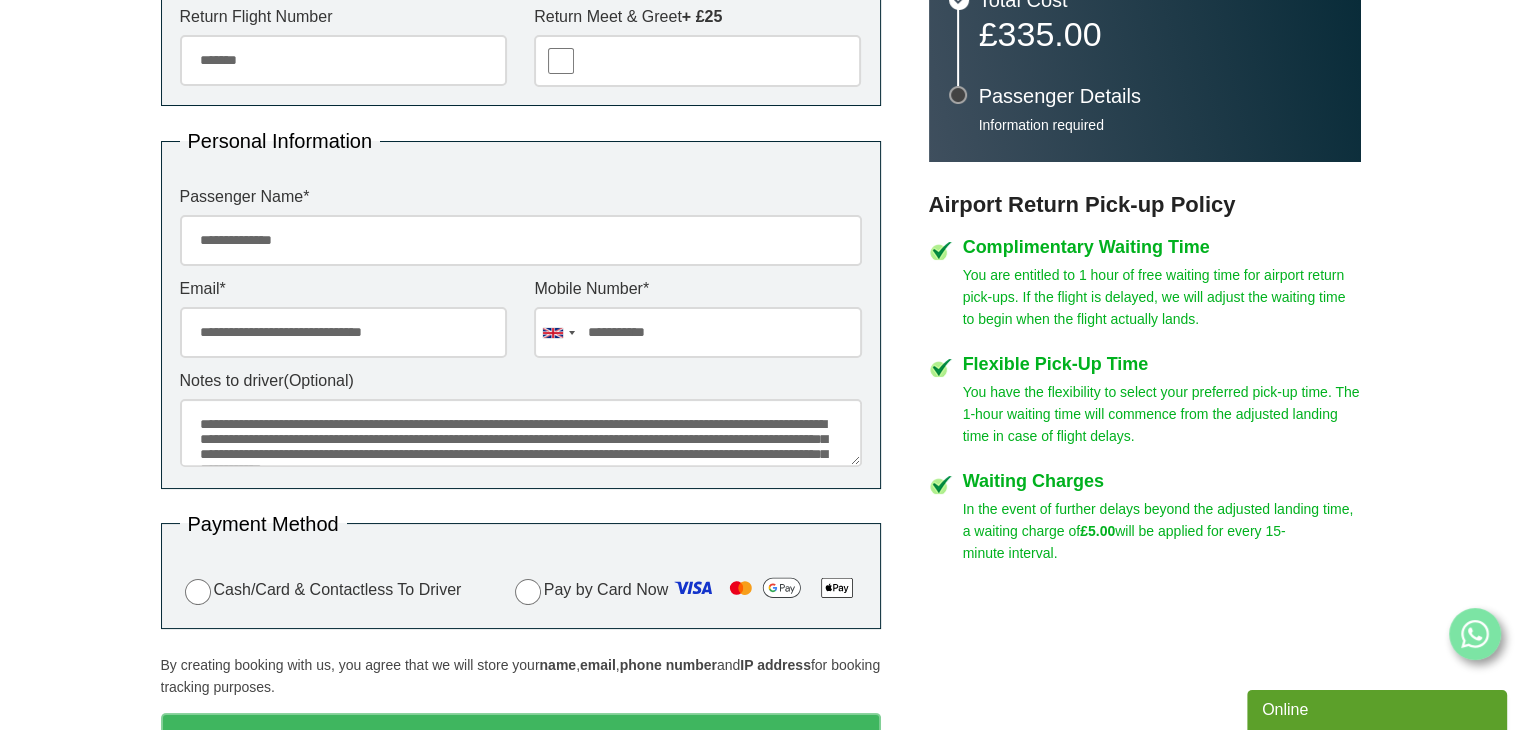 click on "**********" at bounding box center (521, 432) 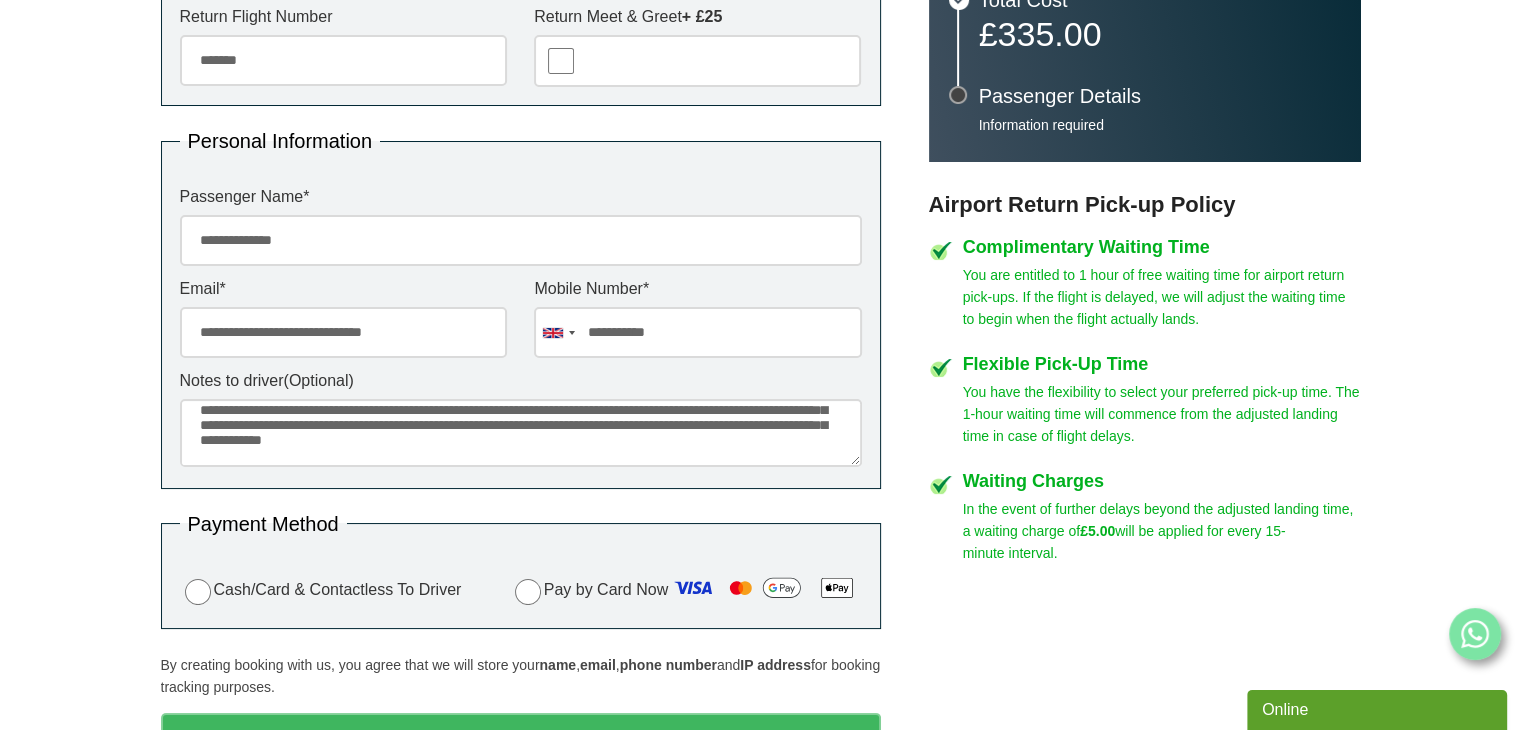 scroll, scrollTop: 48, scrollLeft: 0, axis: vertical 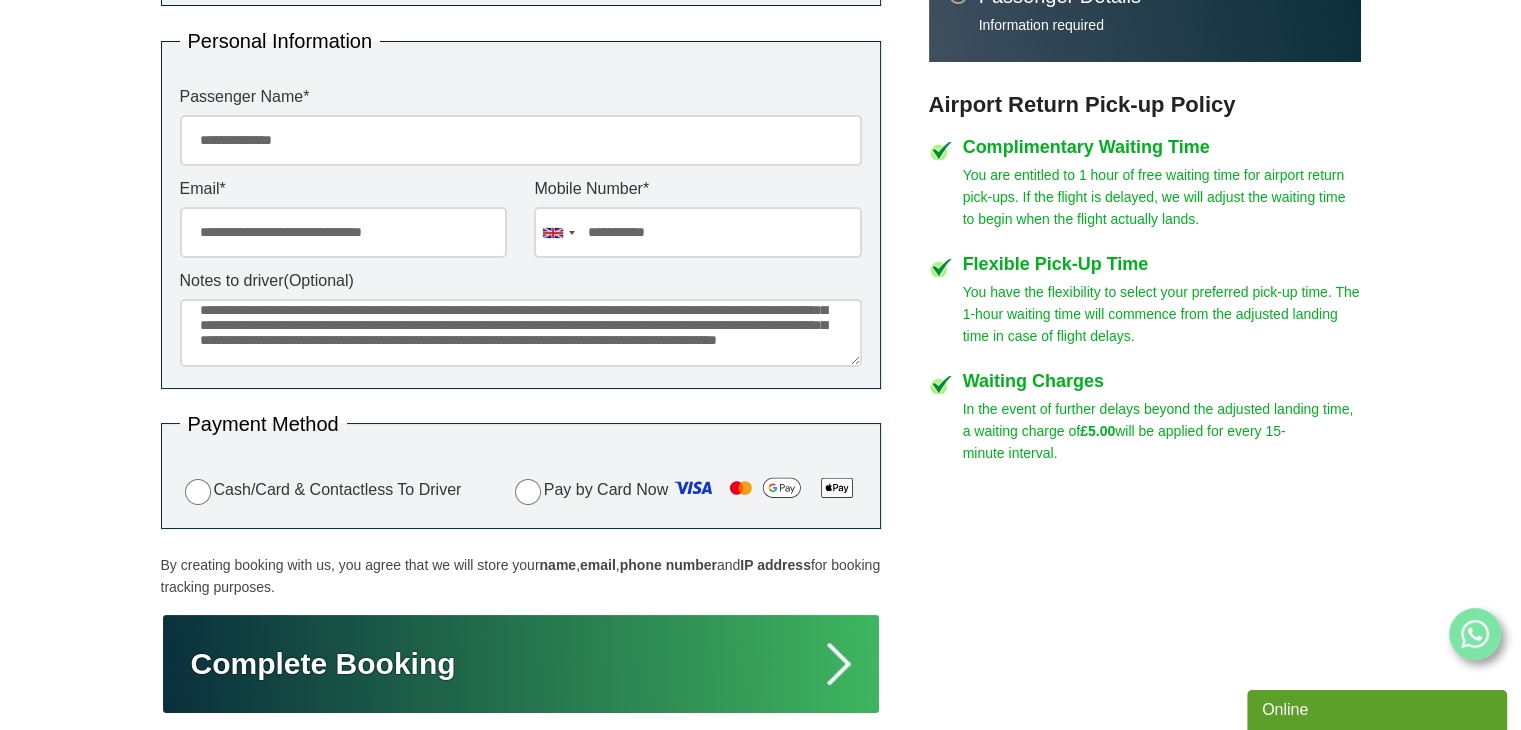 type on "**********" 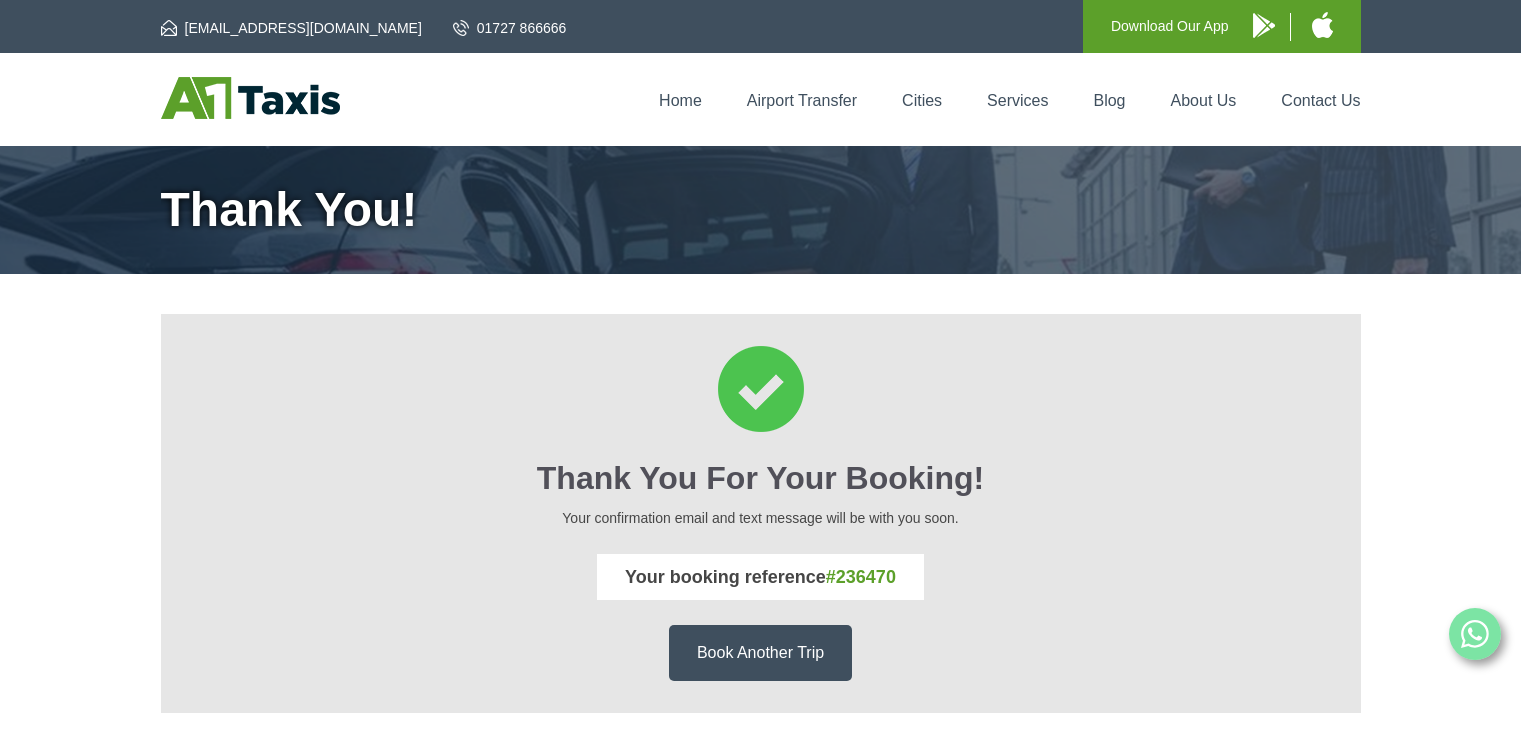 scroll, scrollTop: 0, scrollLeft: 0, axis: both 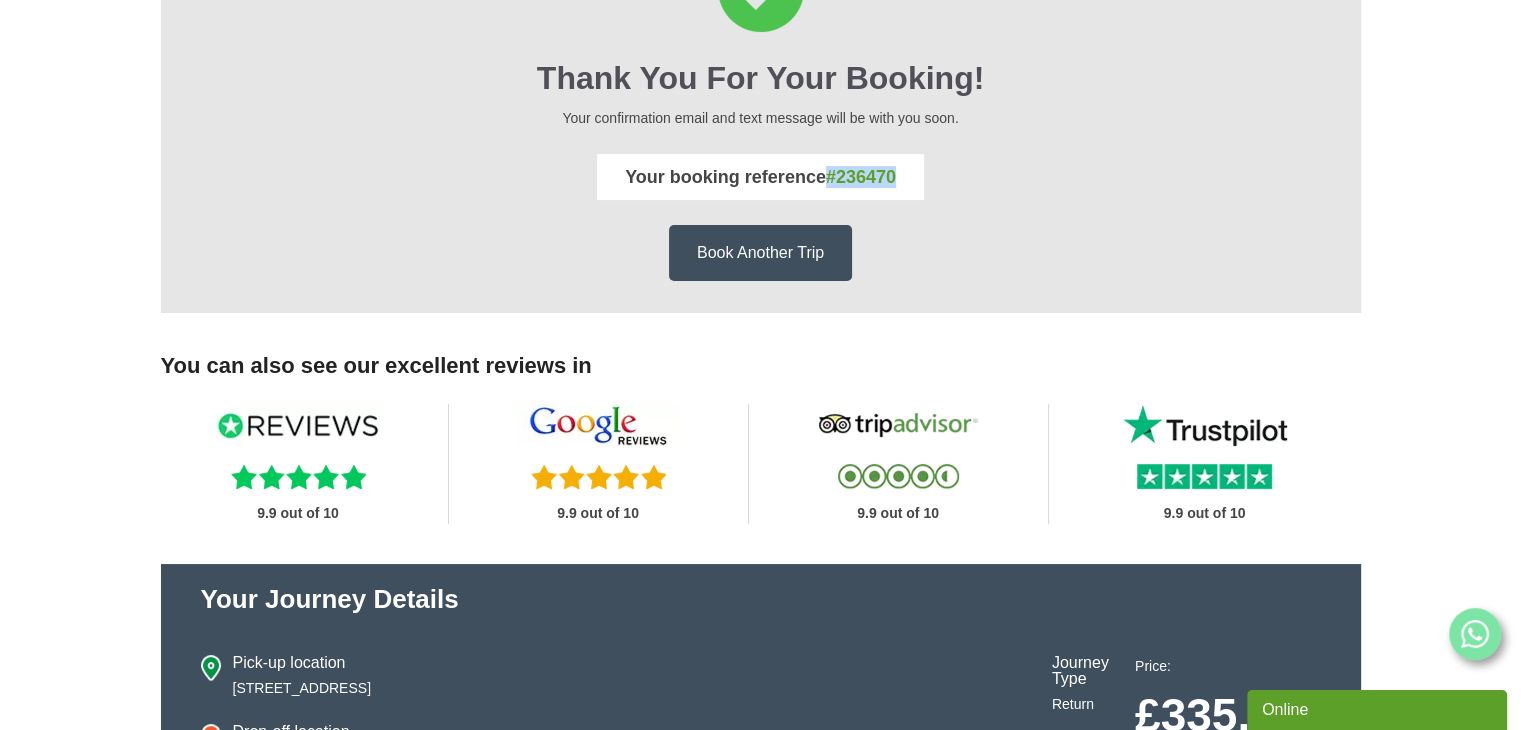 drag, startPoint x: 898, startPoint y: 171, endPoint x: 826, endPoint y: 172, distance: 72.00694 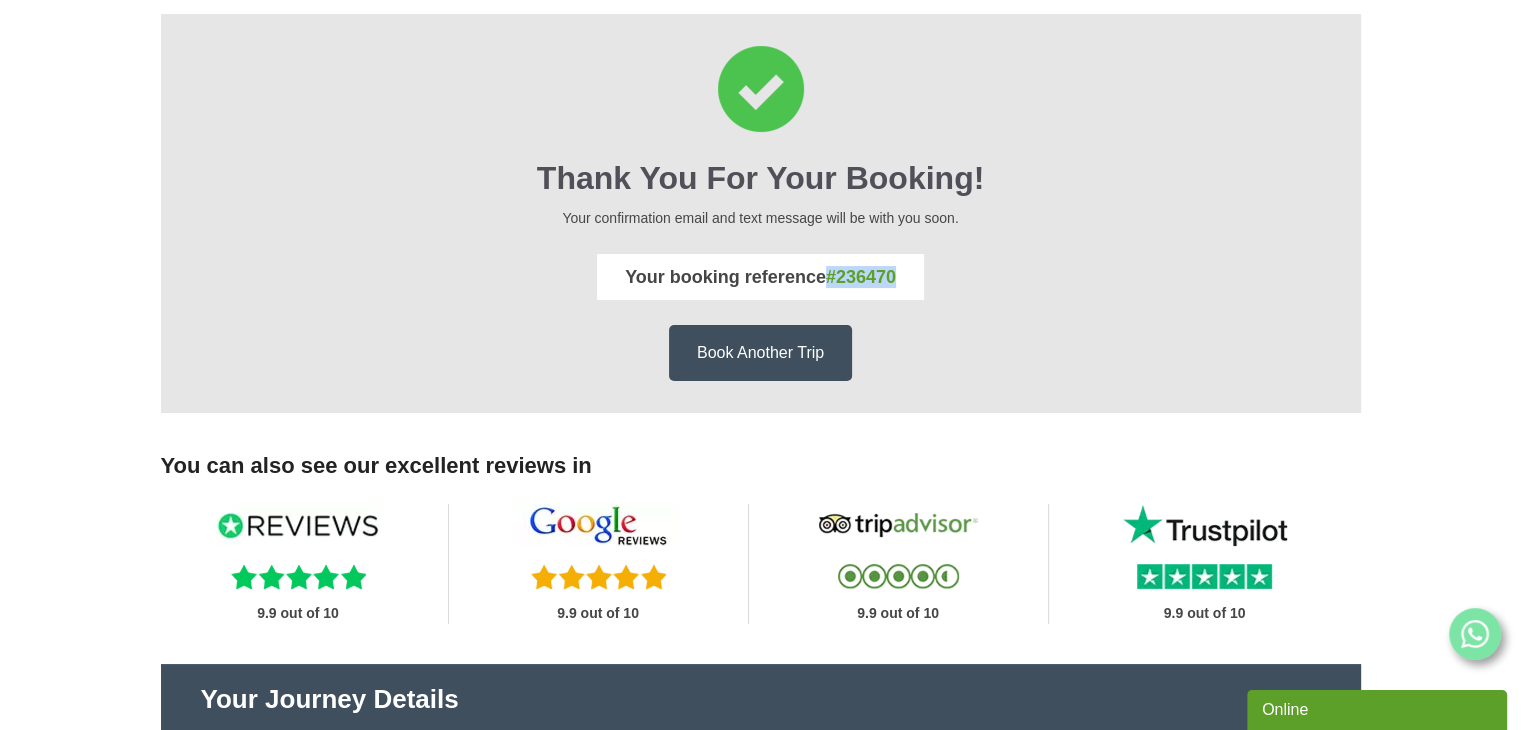 scroll, scrollTop: 300, scrollLeft: 0, axis: vertical 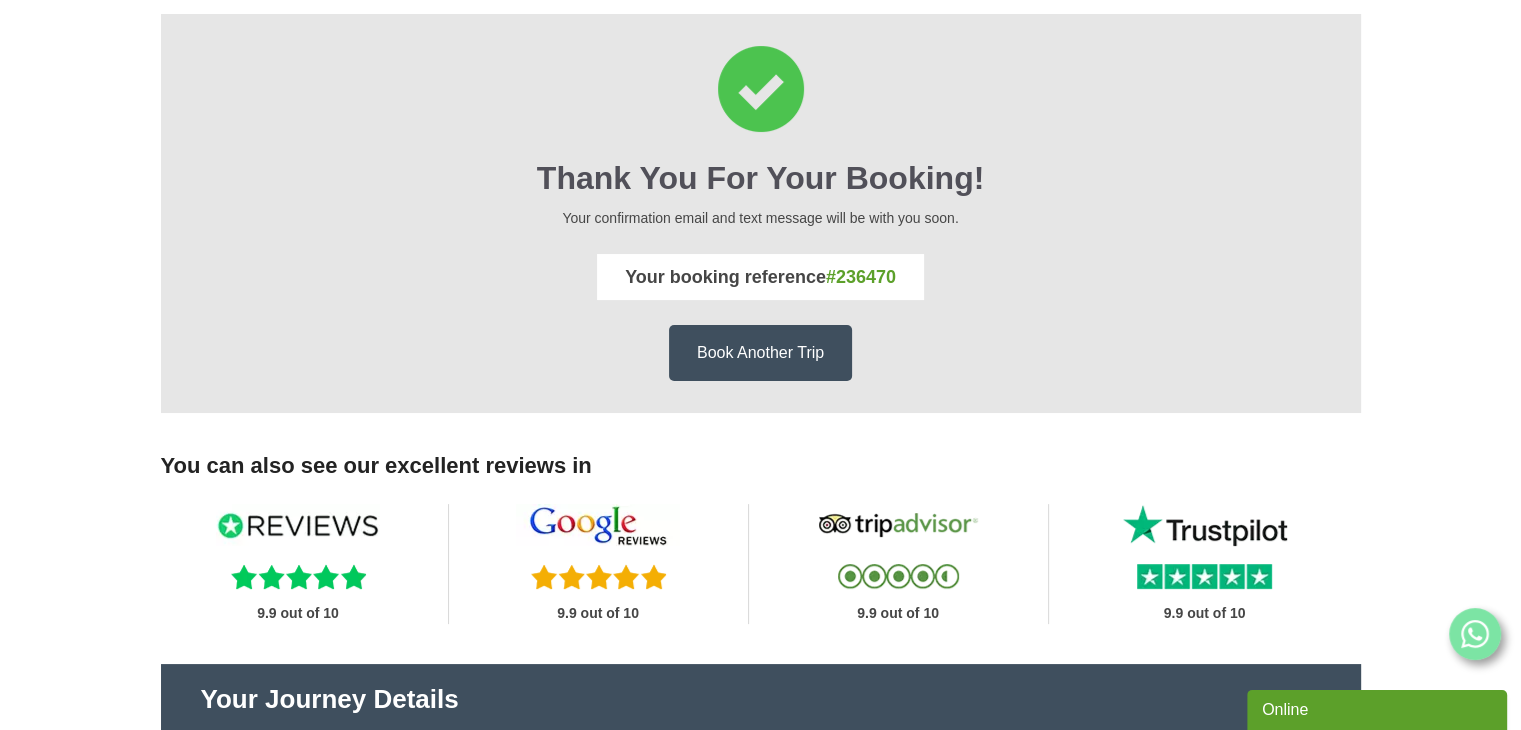 click on "Your confirmation email and text message will be with you soon." at bounding box center (761, 218) 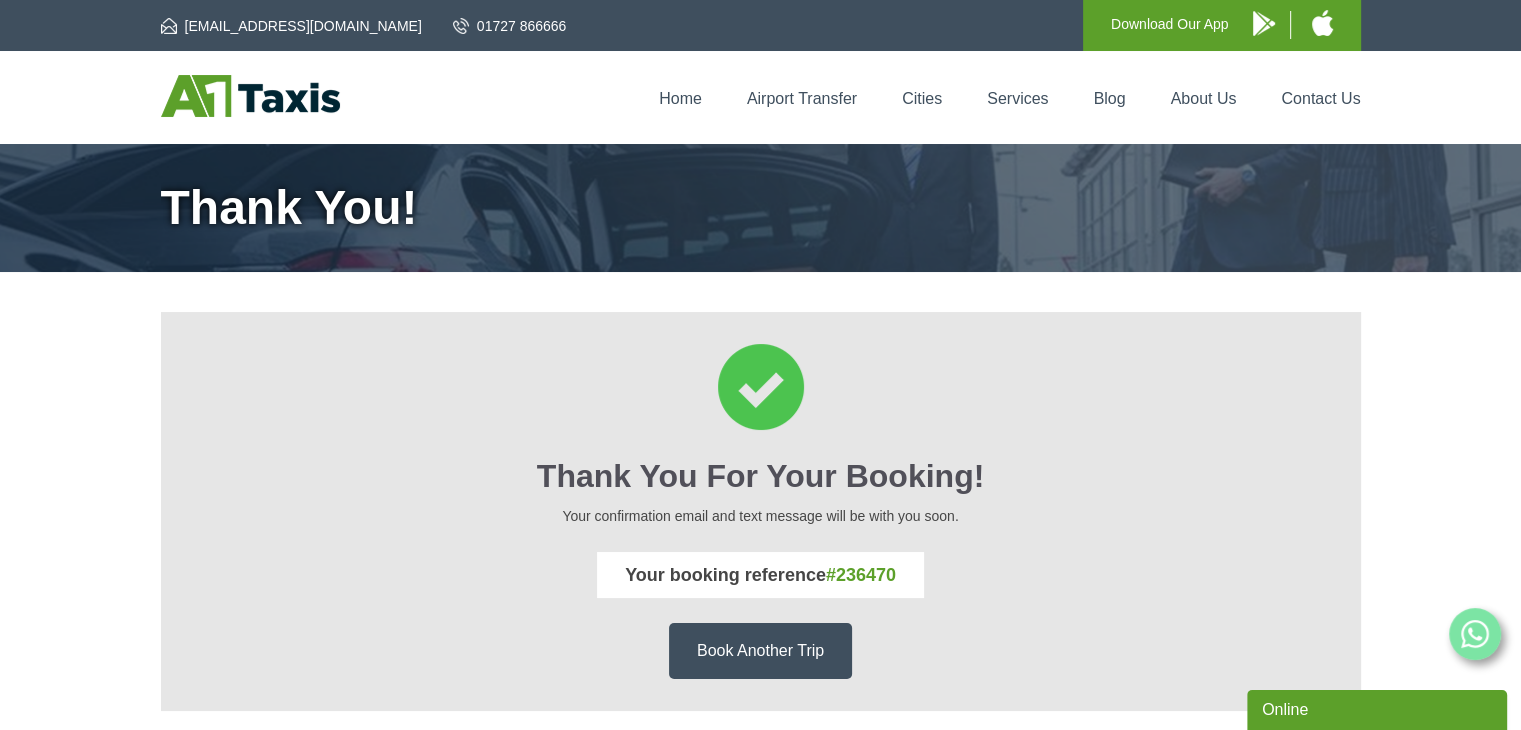 scroll, scrollTop: 0, scrollLeft: 0, axis: both 